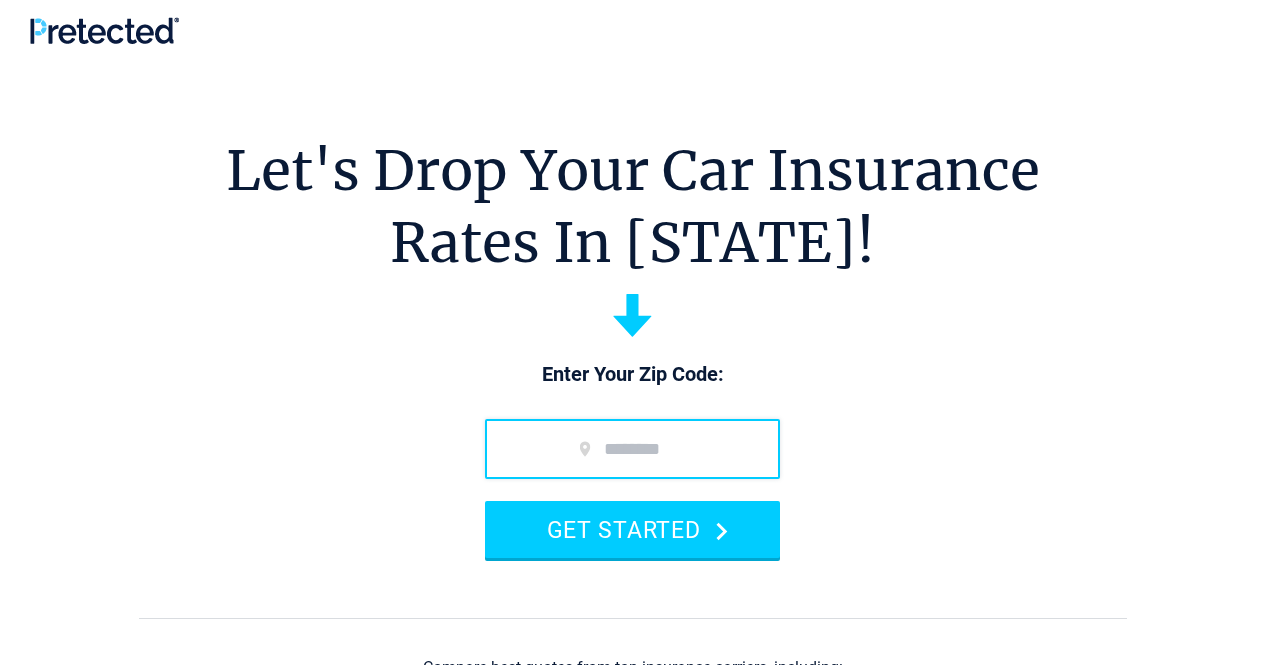 scroll, scrollTop: 0, scrollLeft: 0, axis: both 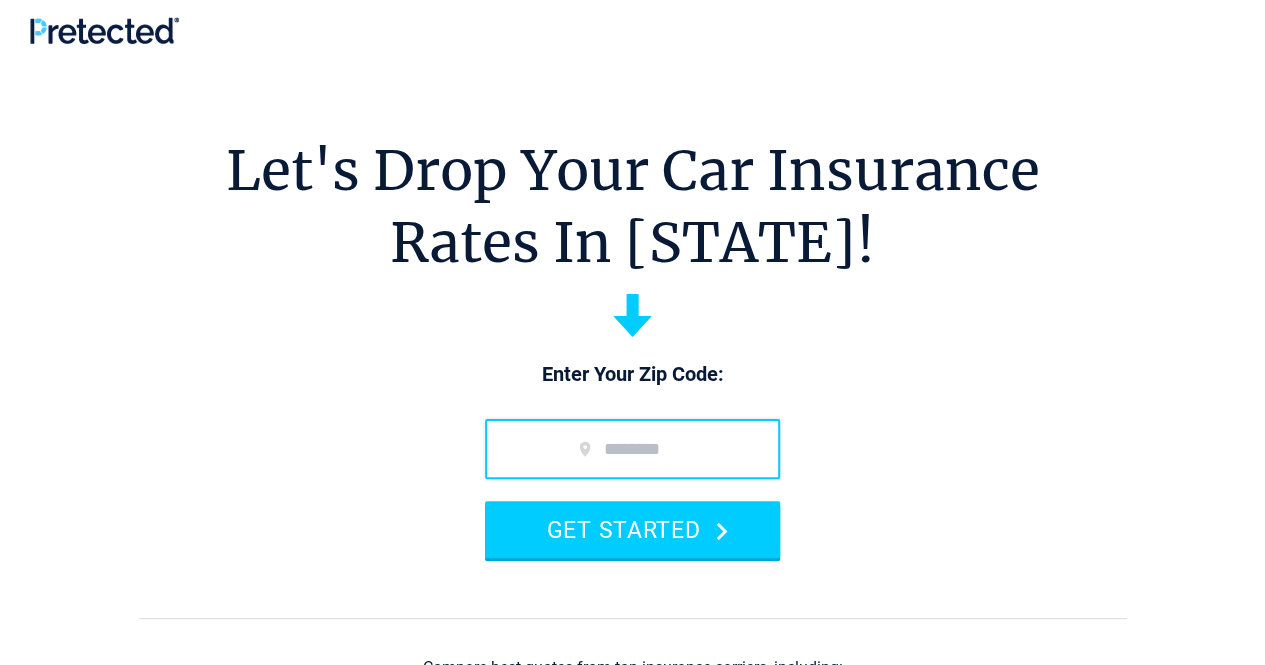 click at bounding box center [632, 449] 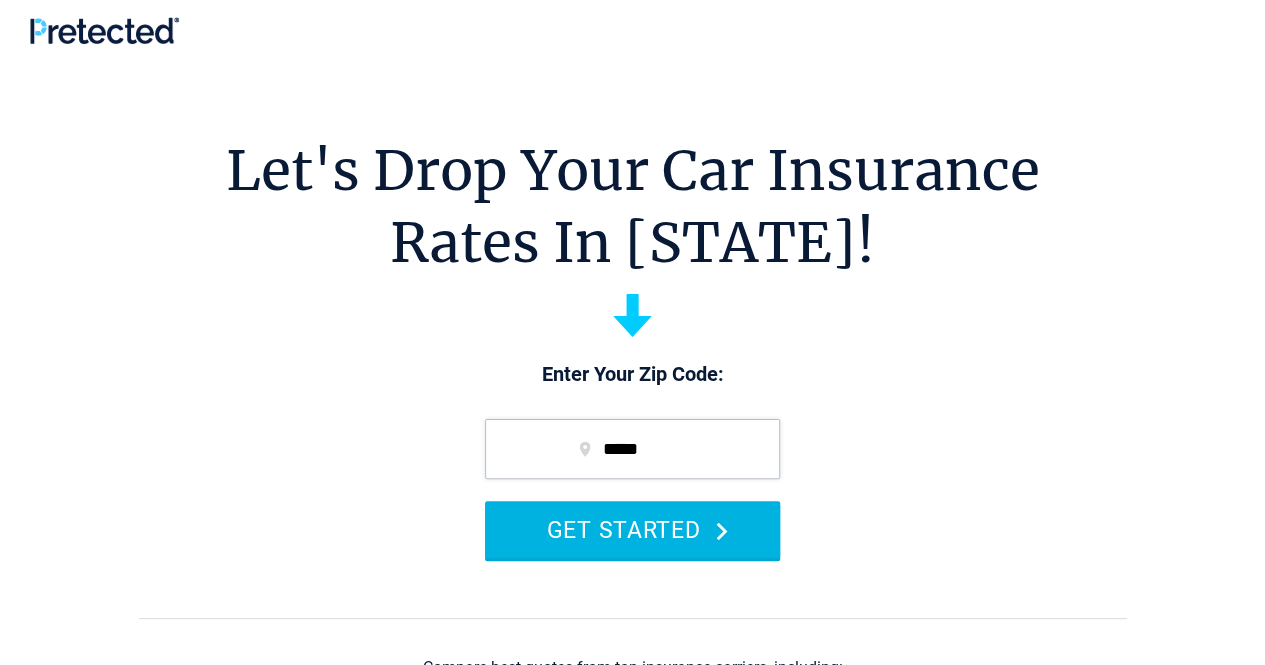 type on "*****" 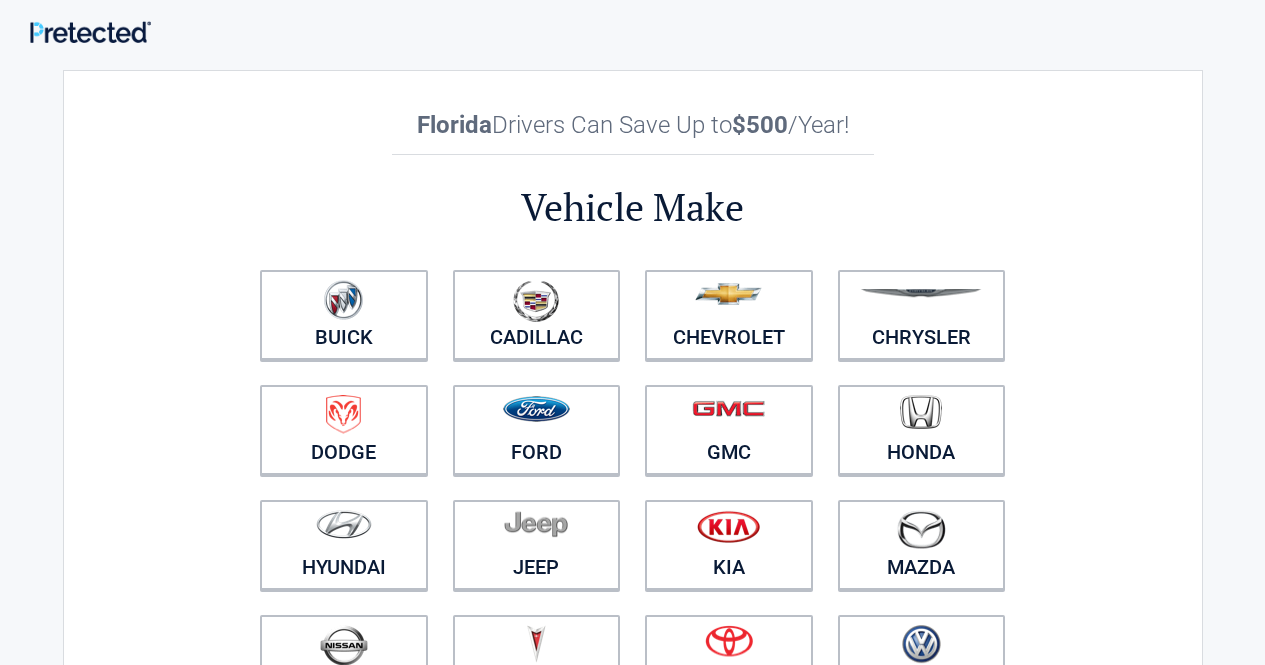 scroll, scrollTop: 0, scrollLeft: 0, axis: both 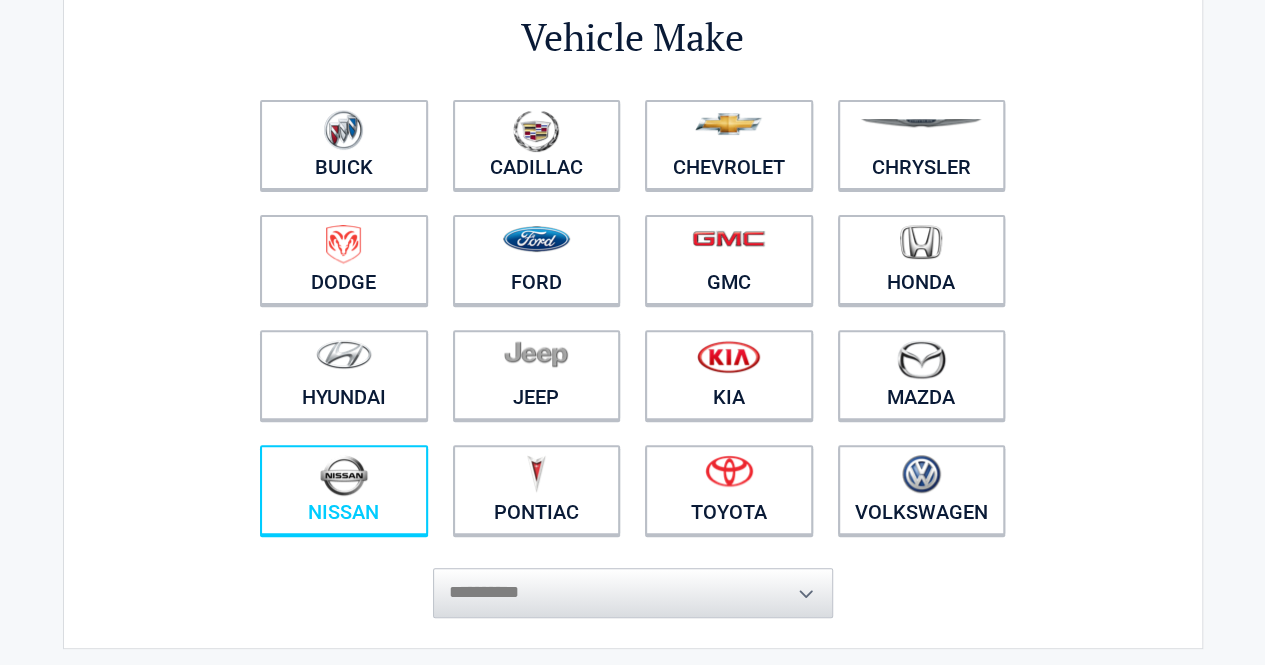 click at bounding box center (344, 475) 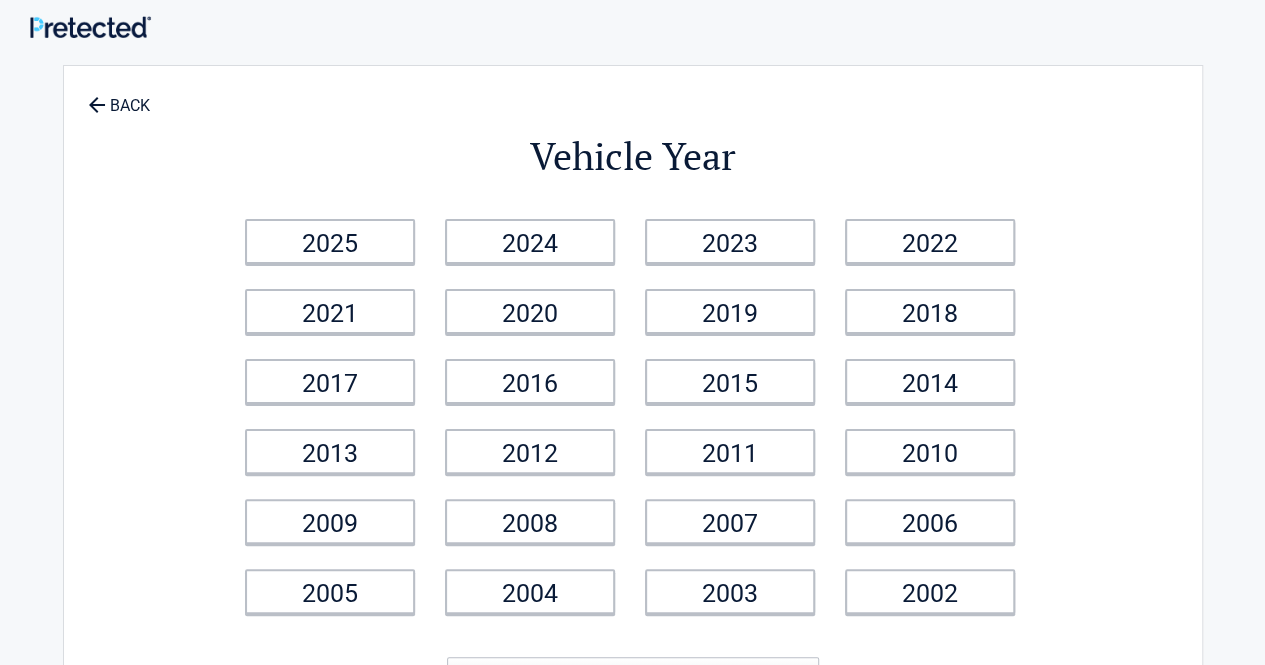 scroll, scrollTop: 0, scrollLeft: 0, axis: both 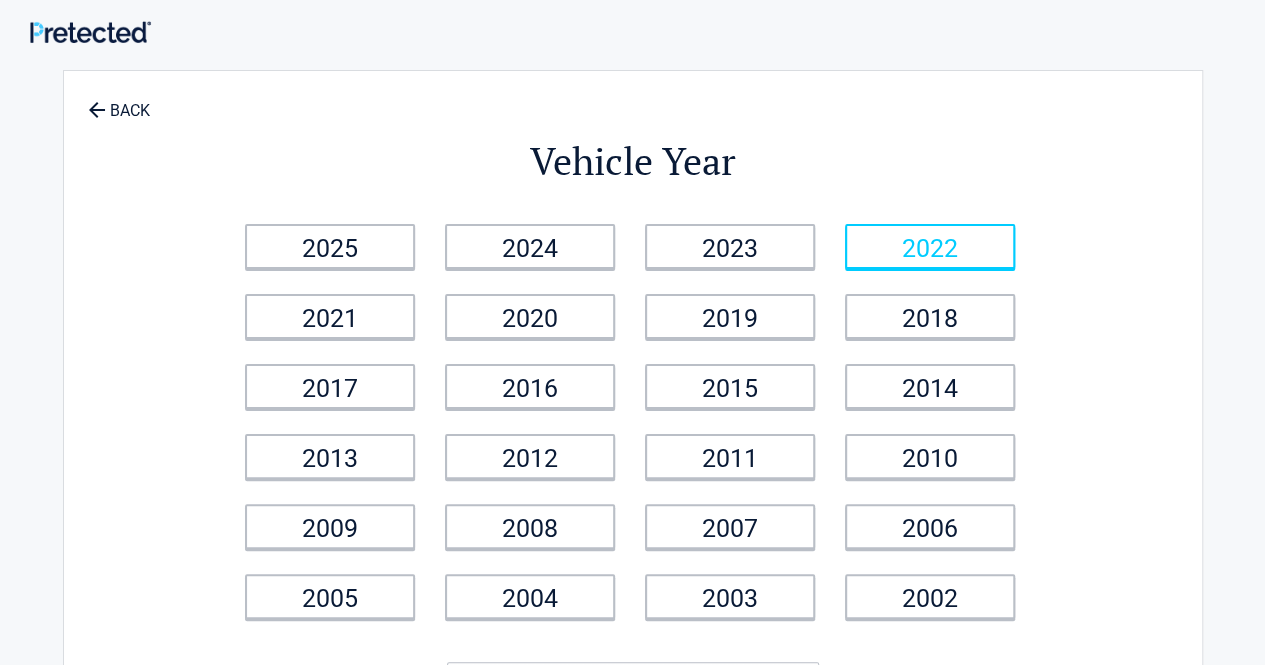 click on "2022" at bounding box center (930, 246) 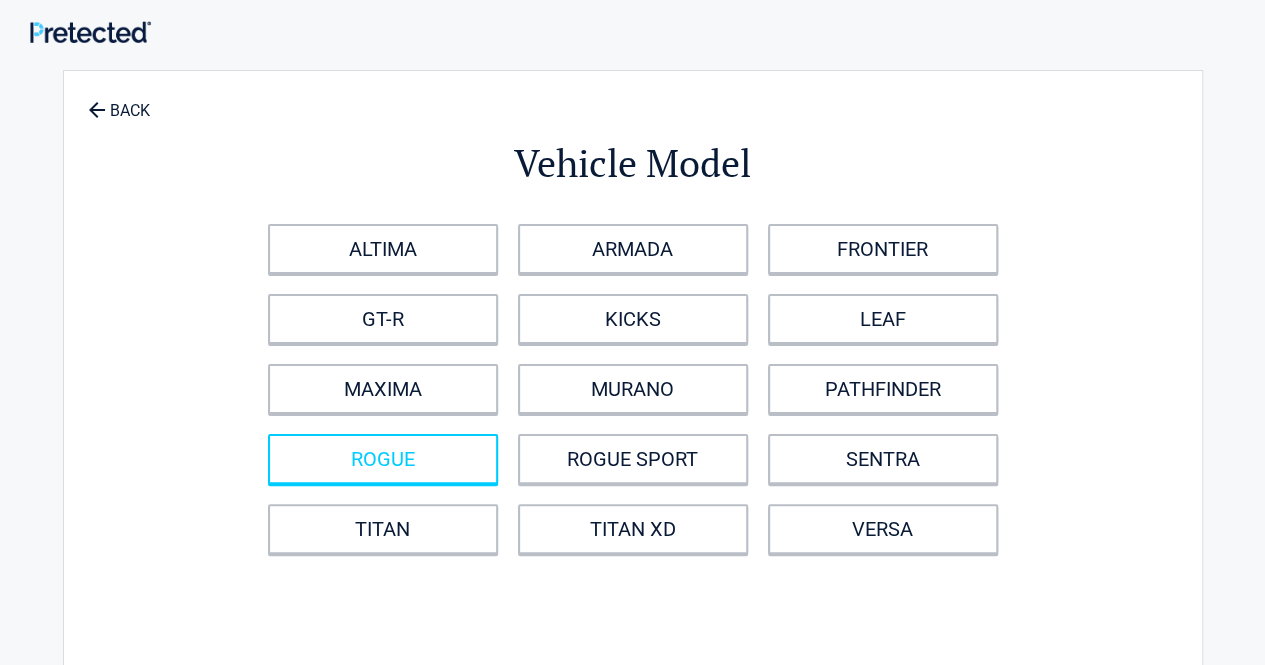 click on "ROGUE" at bounding box center [383, 459] 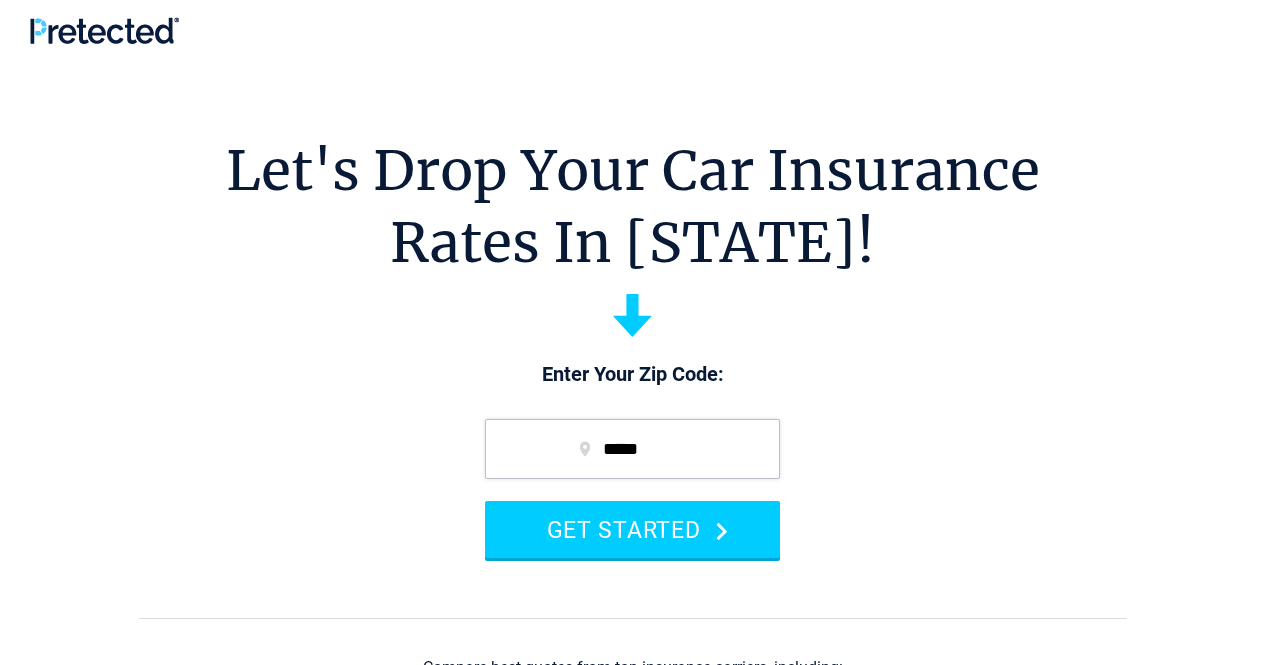 scroll, scrollTop: 0, scrollLeft: 0, axis: both 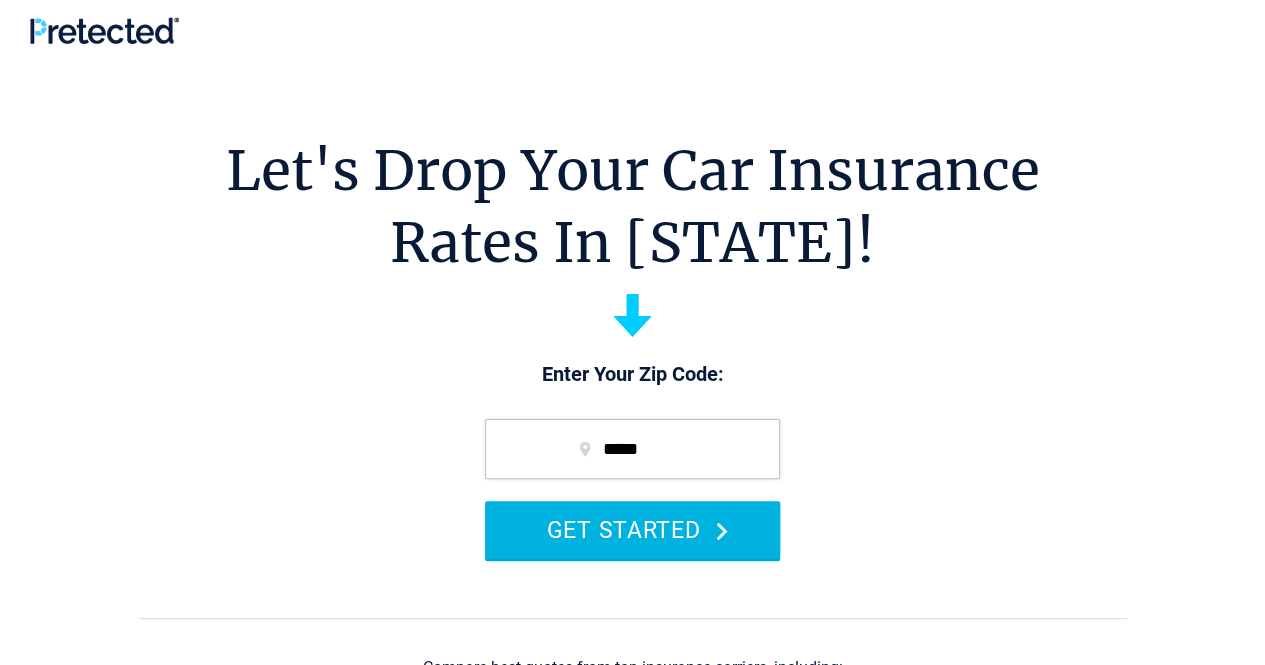 click on "GET STARTED" at bounding box center (632, 529) 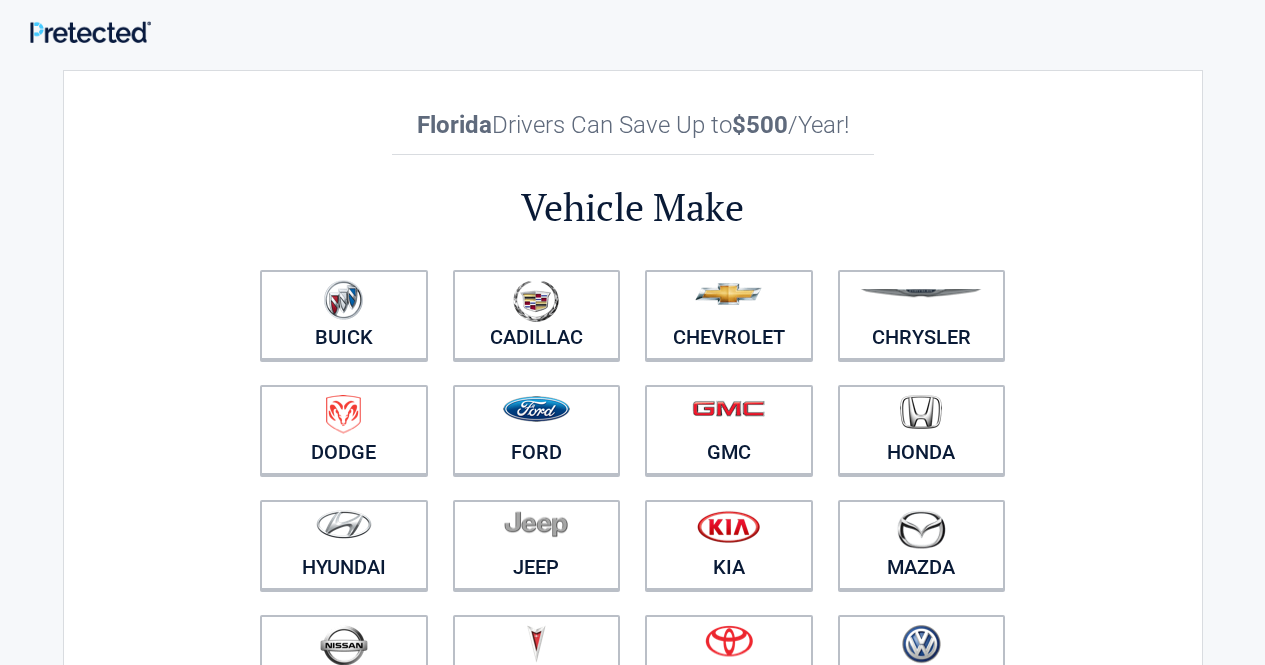 scroll, scrollTop: 0, scrollLeft: 0, axis: both 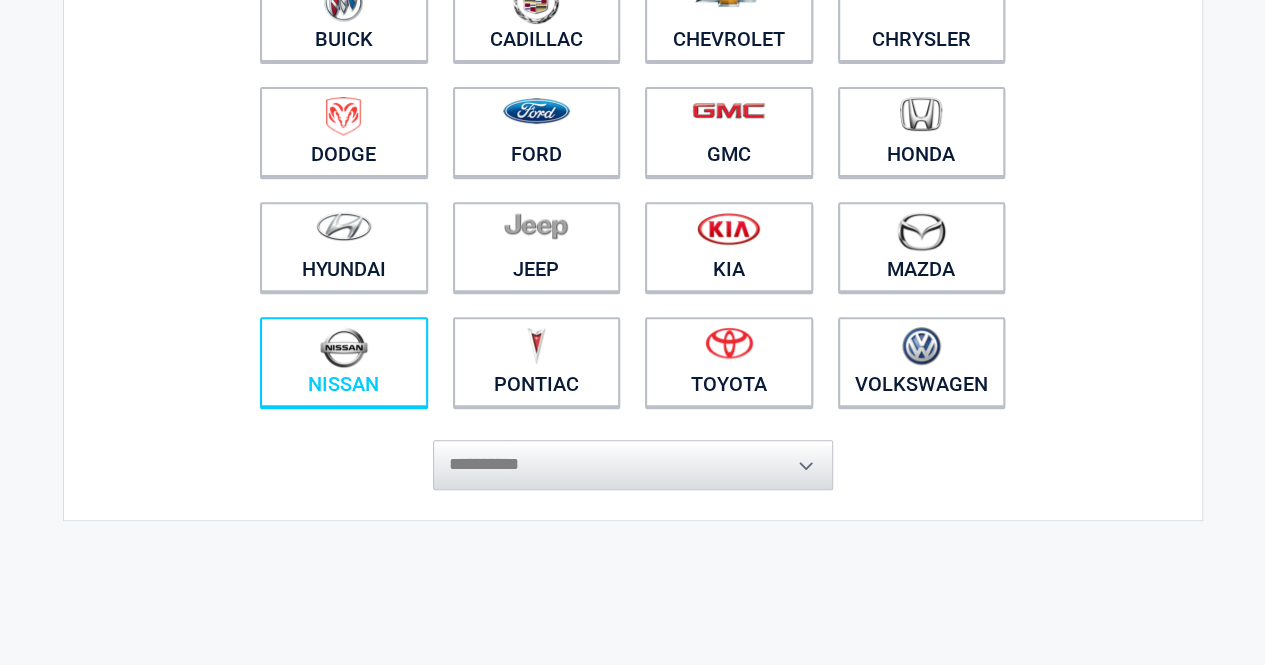 click on "Nissan" at bounding box center (344, 362) 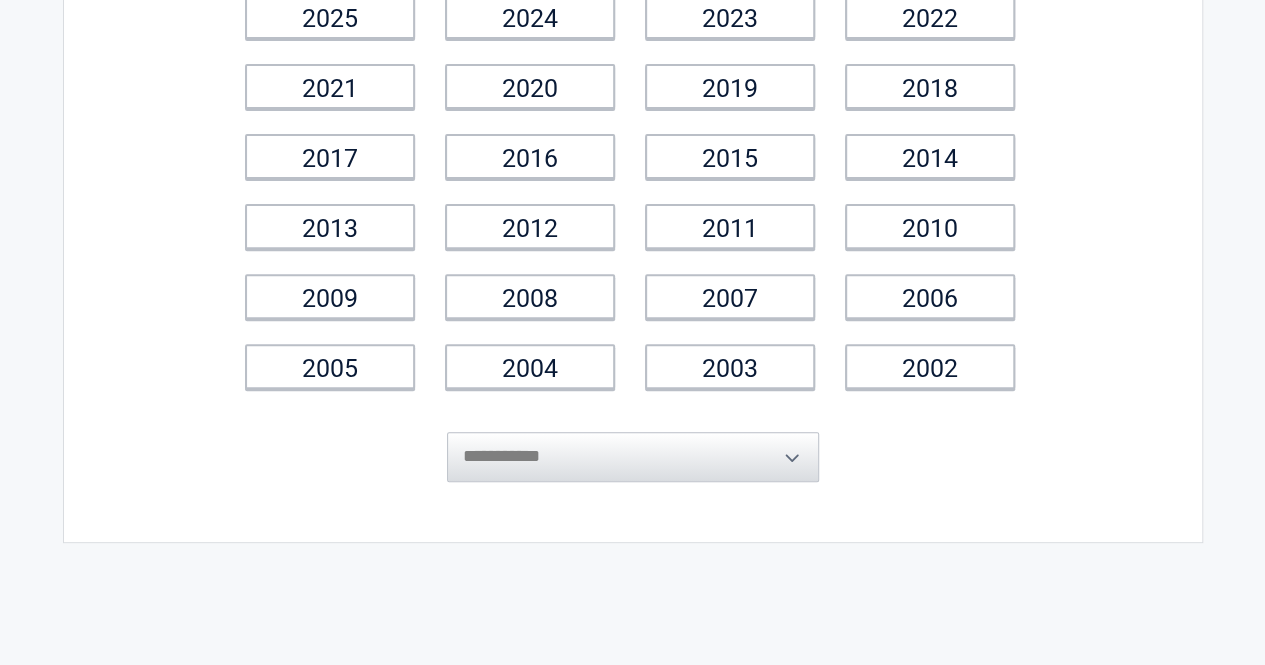 scroll, scrollTop: 0, scrollLeft: 0, axis: both 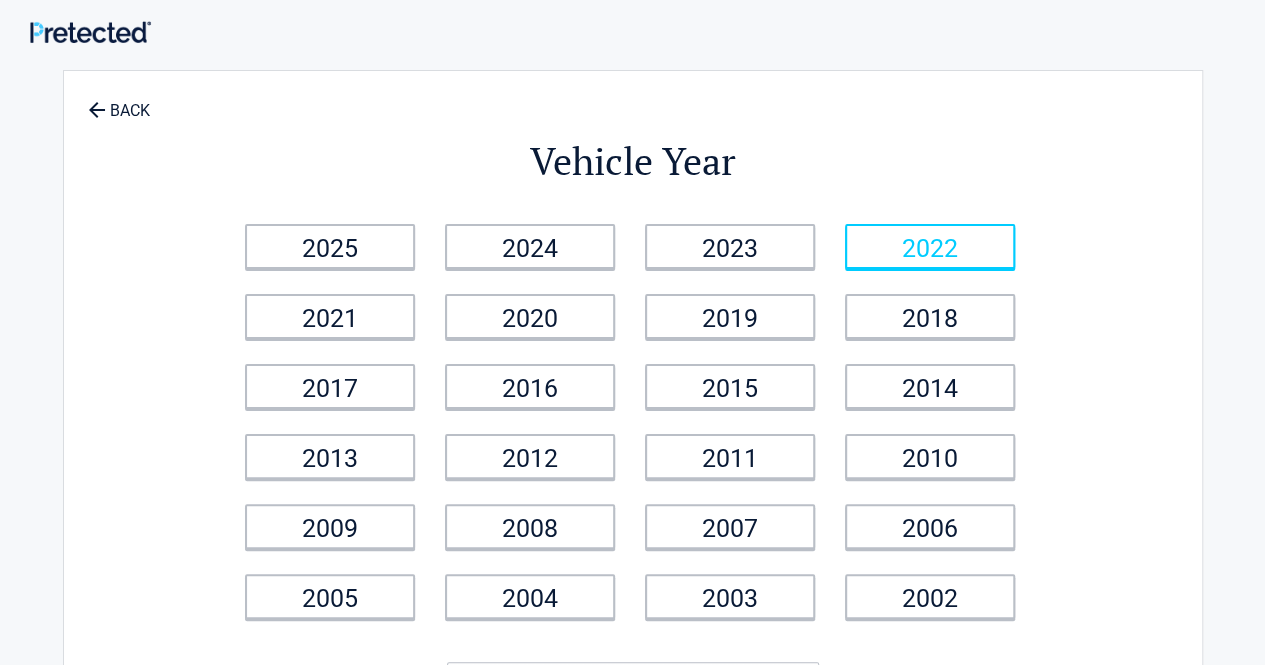 click on "2022" at bounding box center [930, 246] 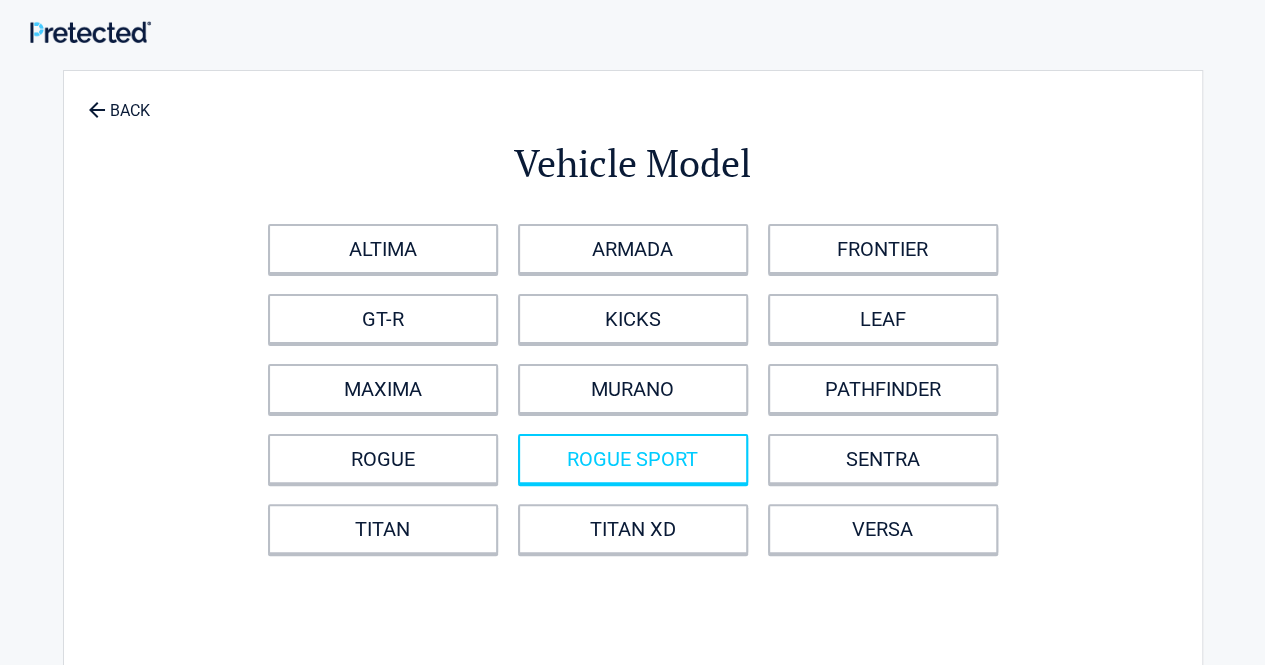 click on "ROGUE SPORT" at bounding box center (633, 459) 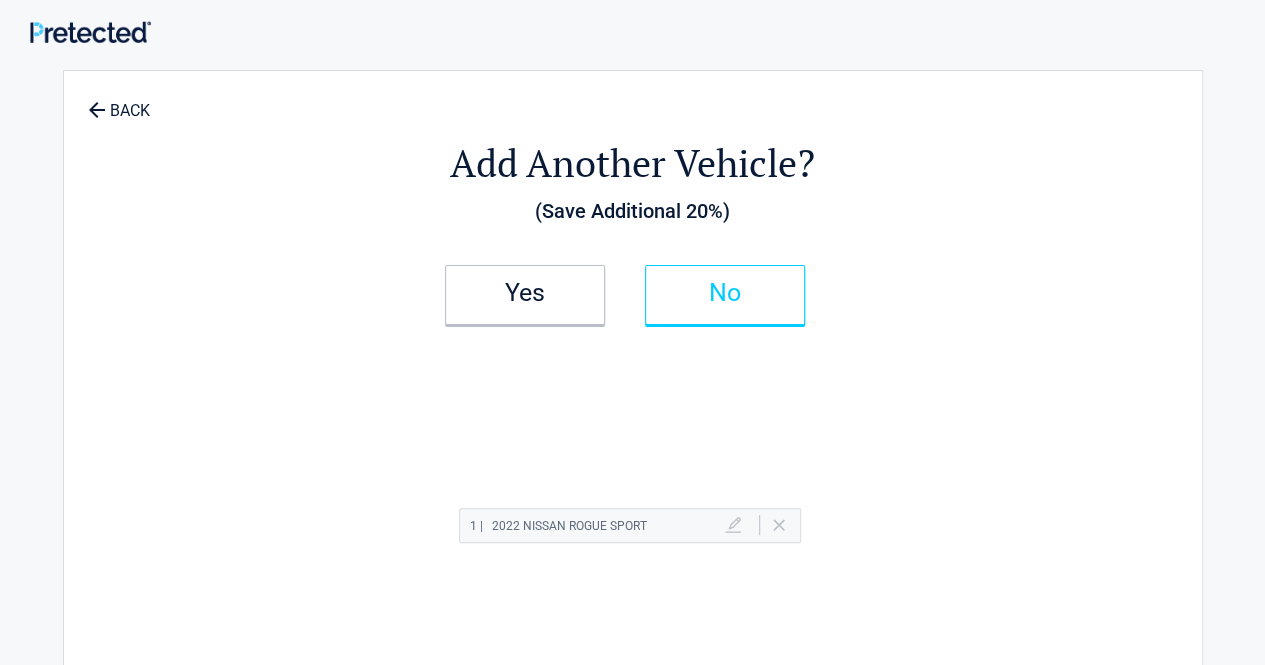 click on "No" at bounding box center [725, 293] 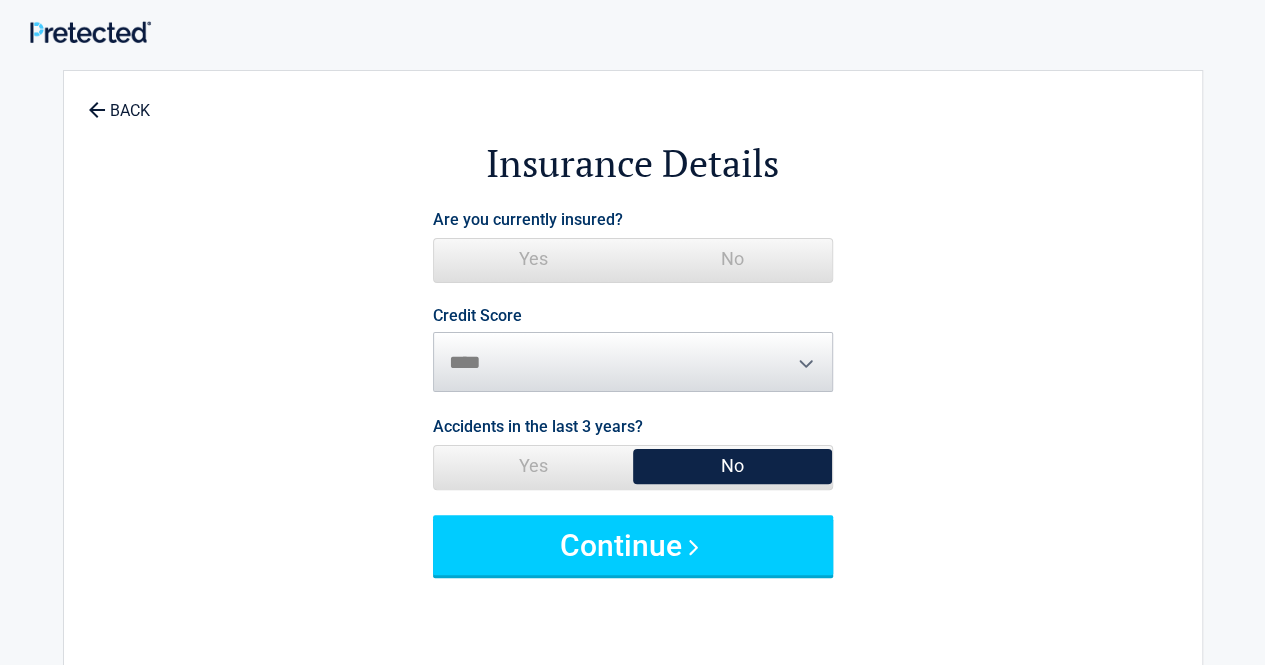 click on "Yes" at bounding box center (533, 259) 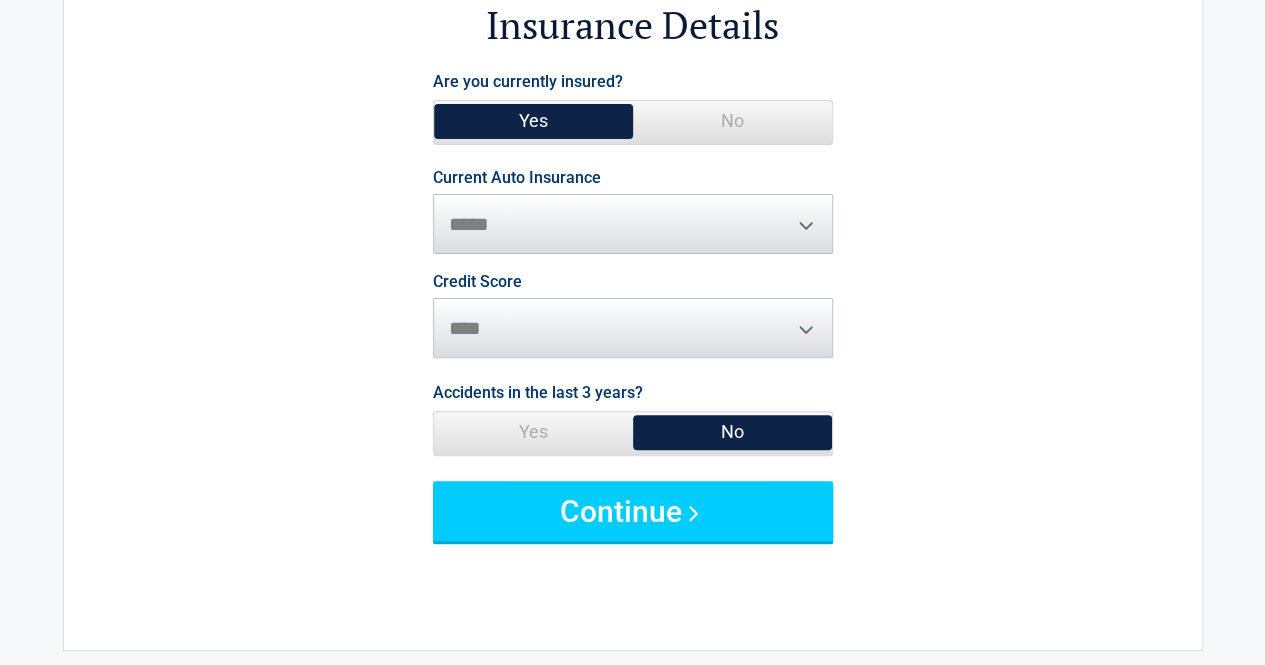 scroll, scrollTop: 146, scrollLeft: 0, axis: vertical 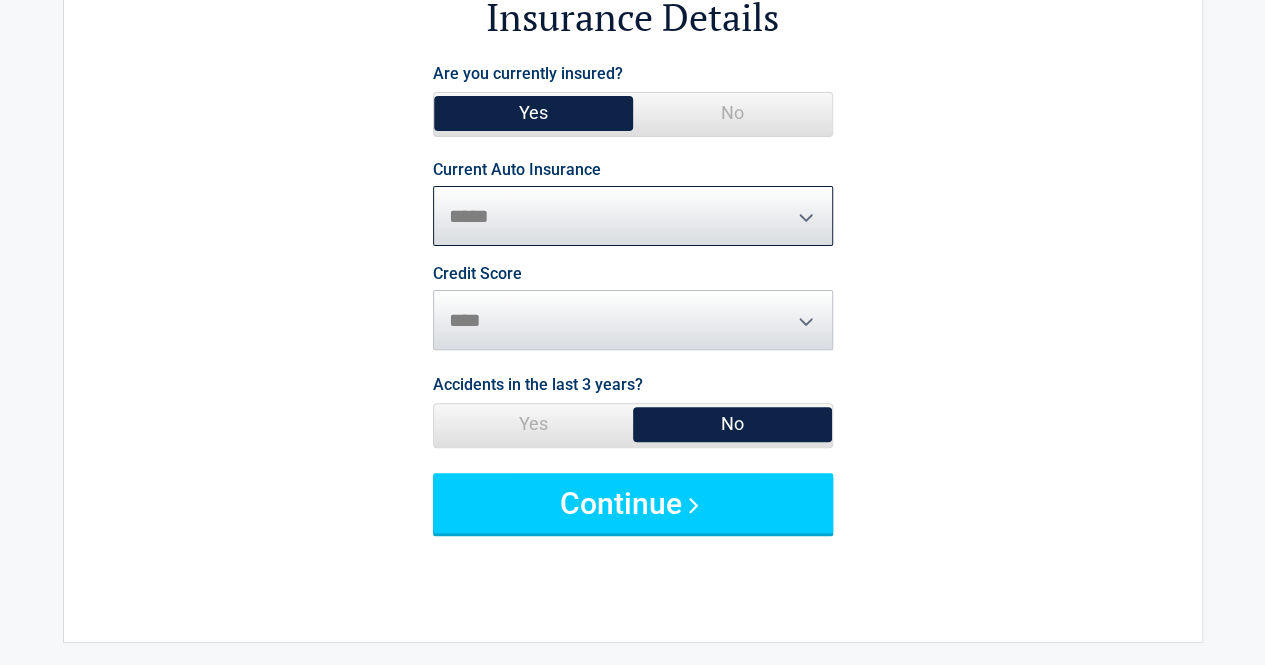 click on "**********" at bounding box center [633, 216] 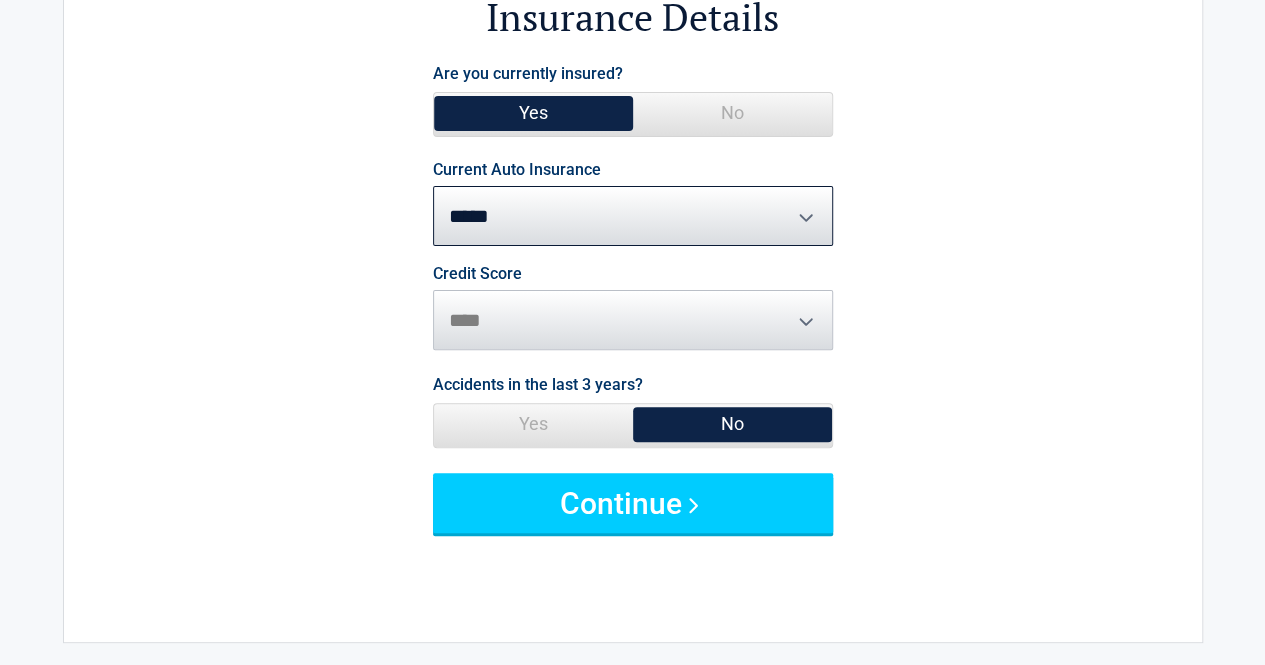 click on "No" at bounding box center [732, 424] 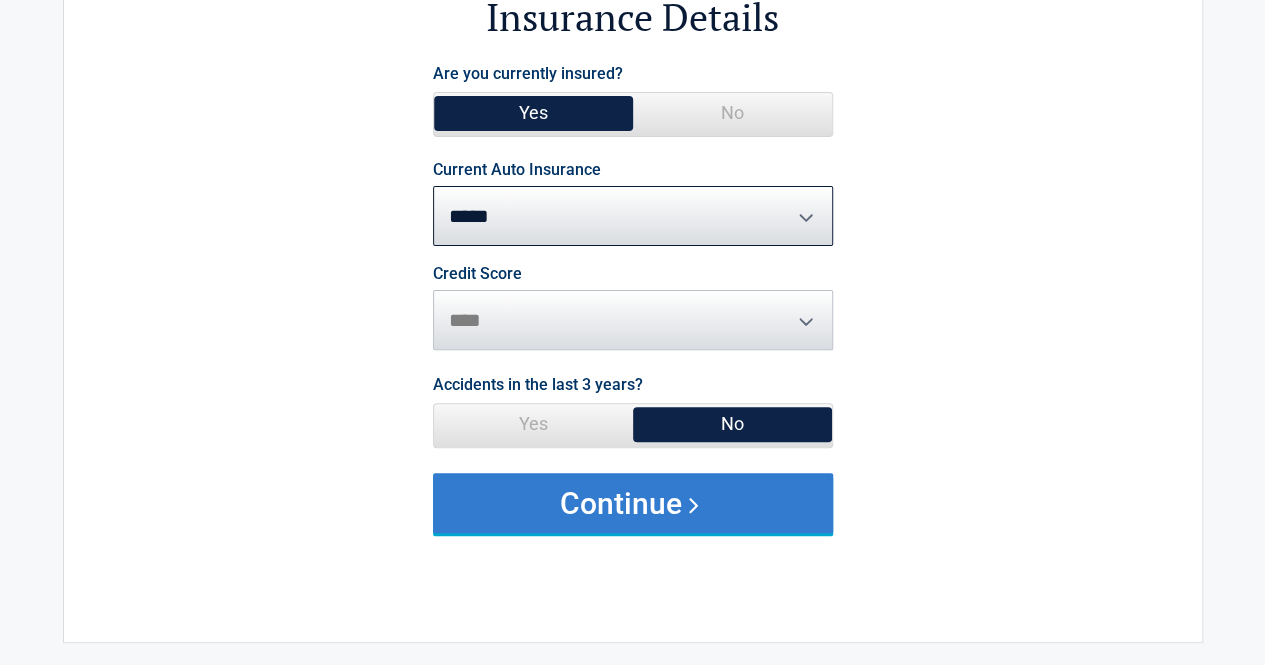 click on "Continue" at bounding box center [633, 503] 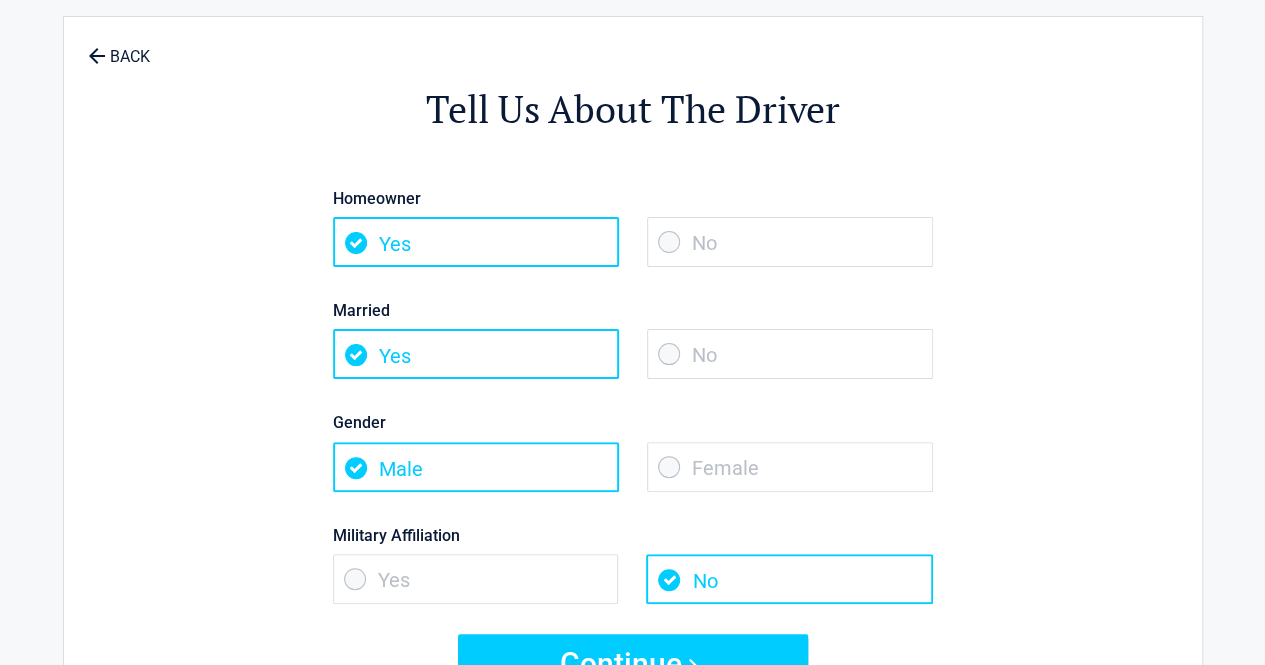 scroll, scrollTop: 0, scrollLeft: 0, axis: both 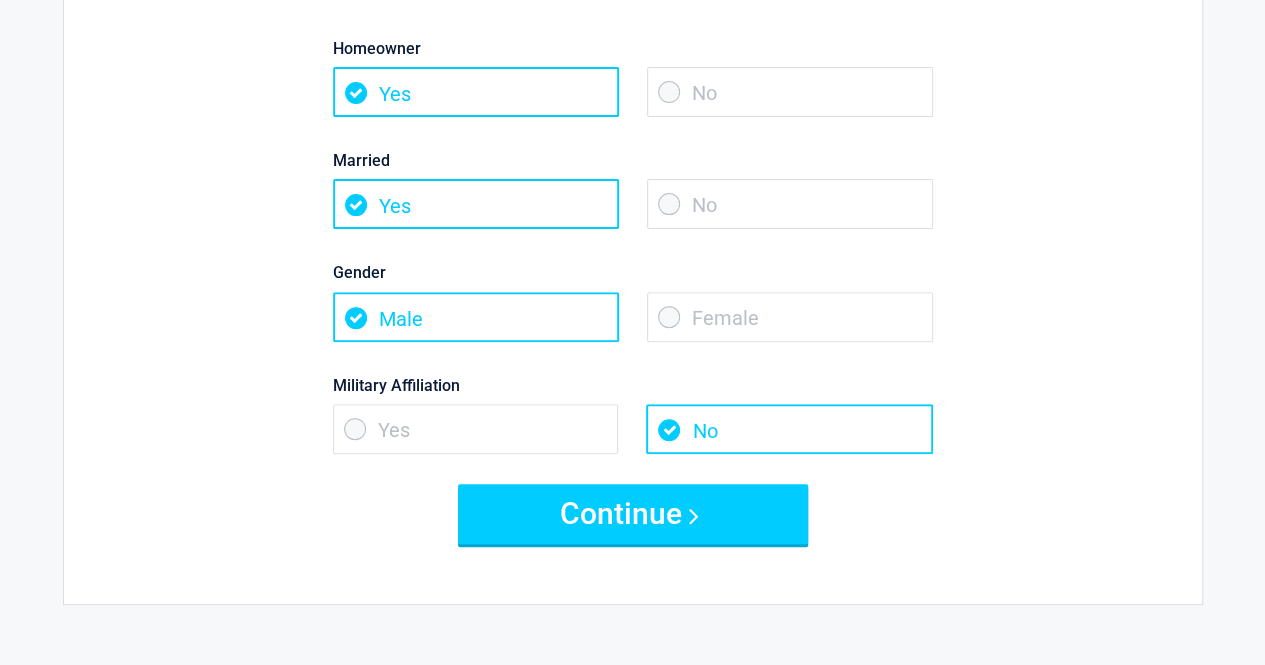 click on "No" at bounding box center (790, 204) 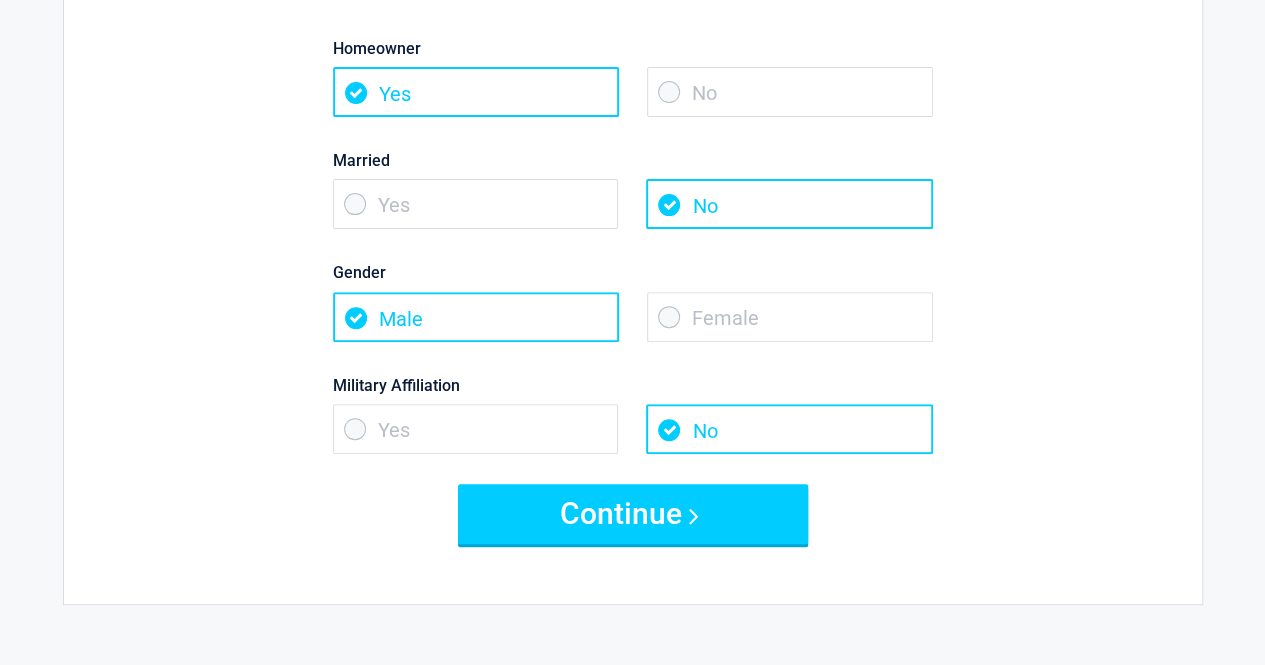 click on "Female" at bounding box center [790, 317] 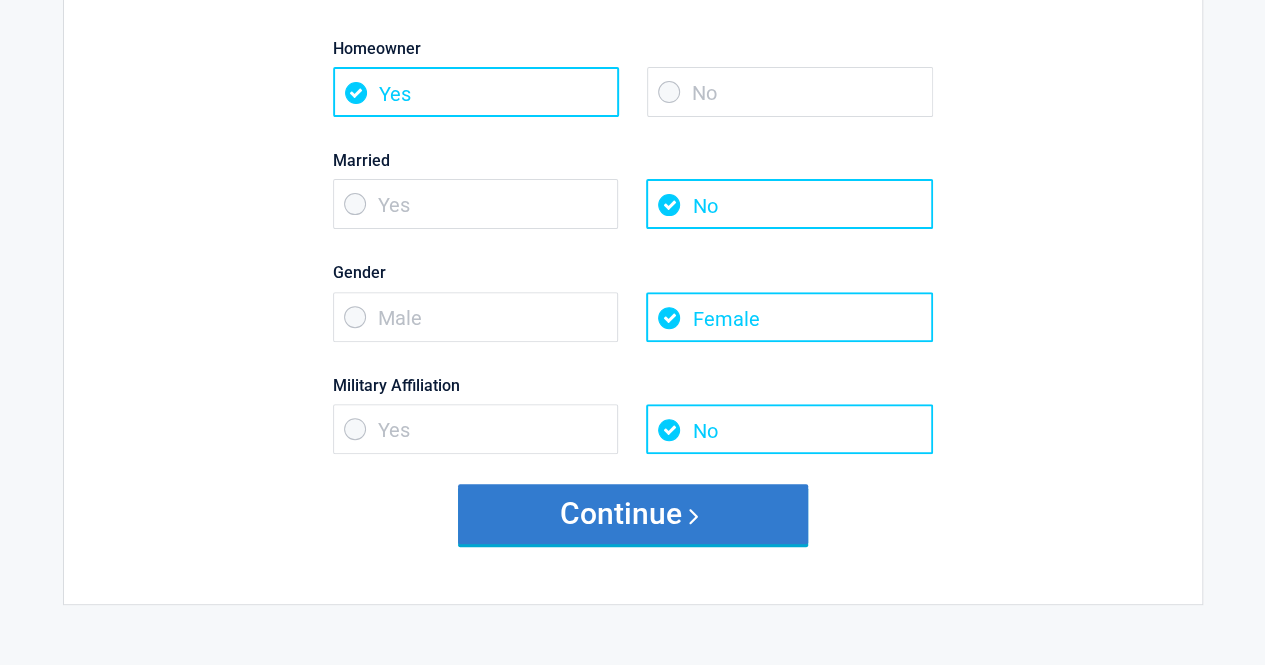 click on "Continue" at bounding box center [633, 514] 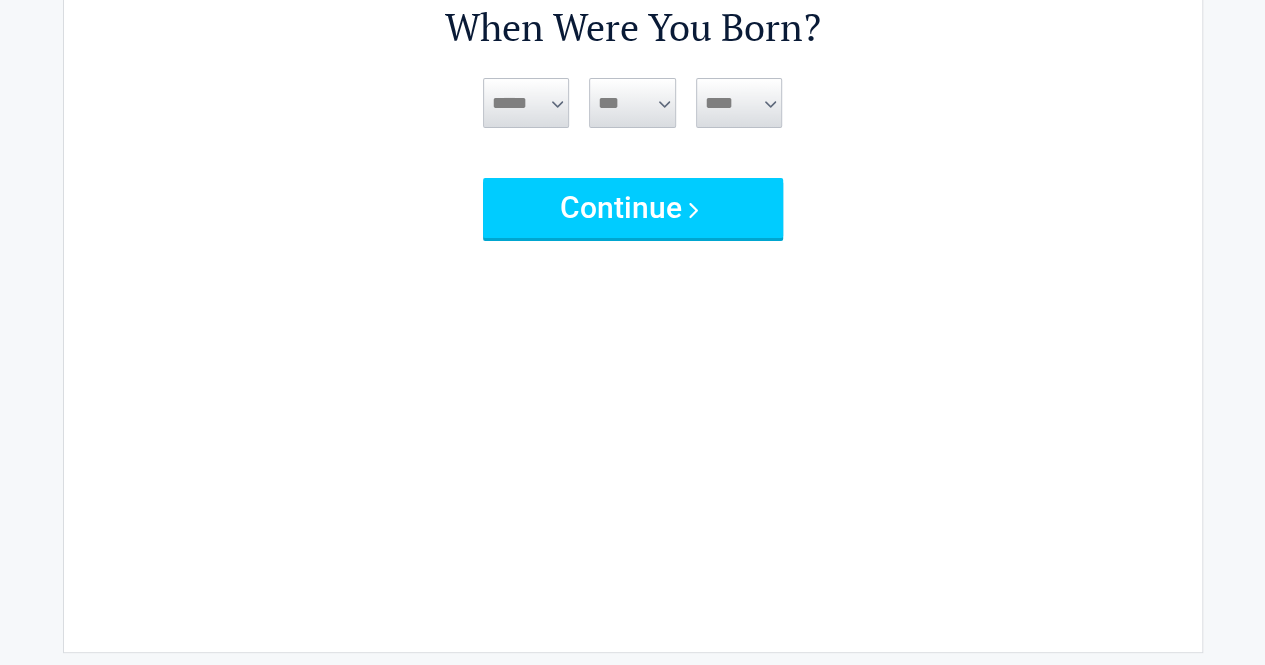 scroll, scrollTop: 0, scrollLeft: 0, axis: both 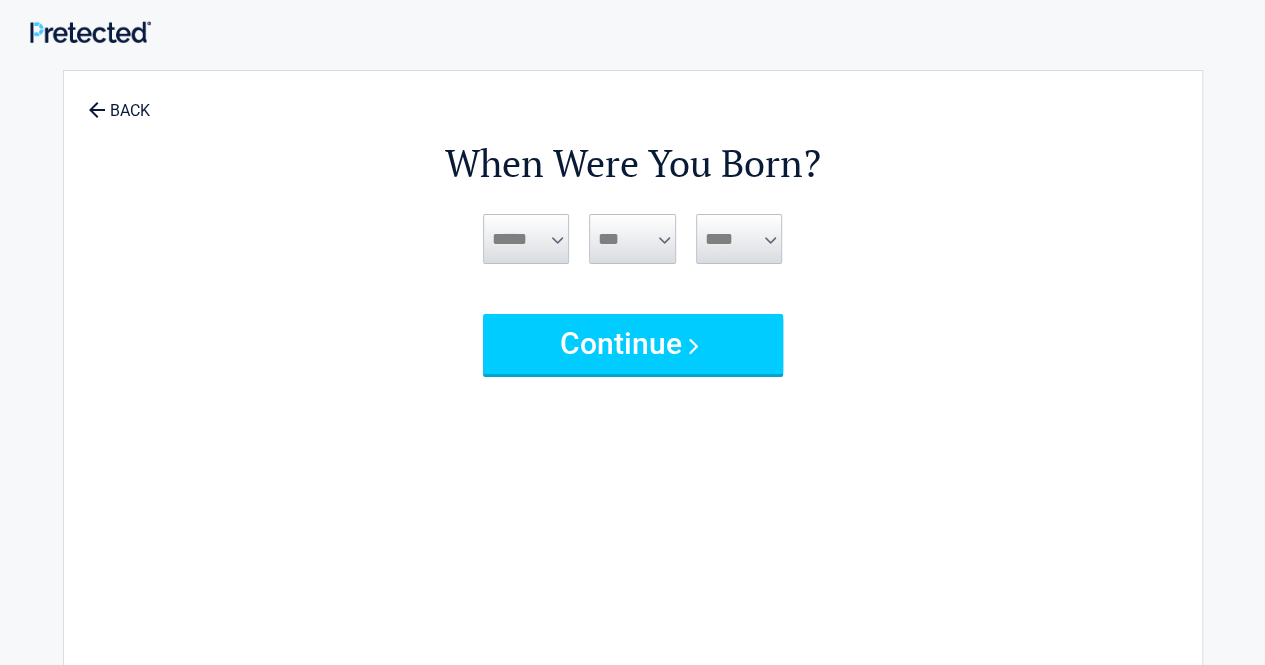 click on "*****
***
***
***
***
***
***
***
***
***
***
***
***" at bounding box center [526, 239] 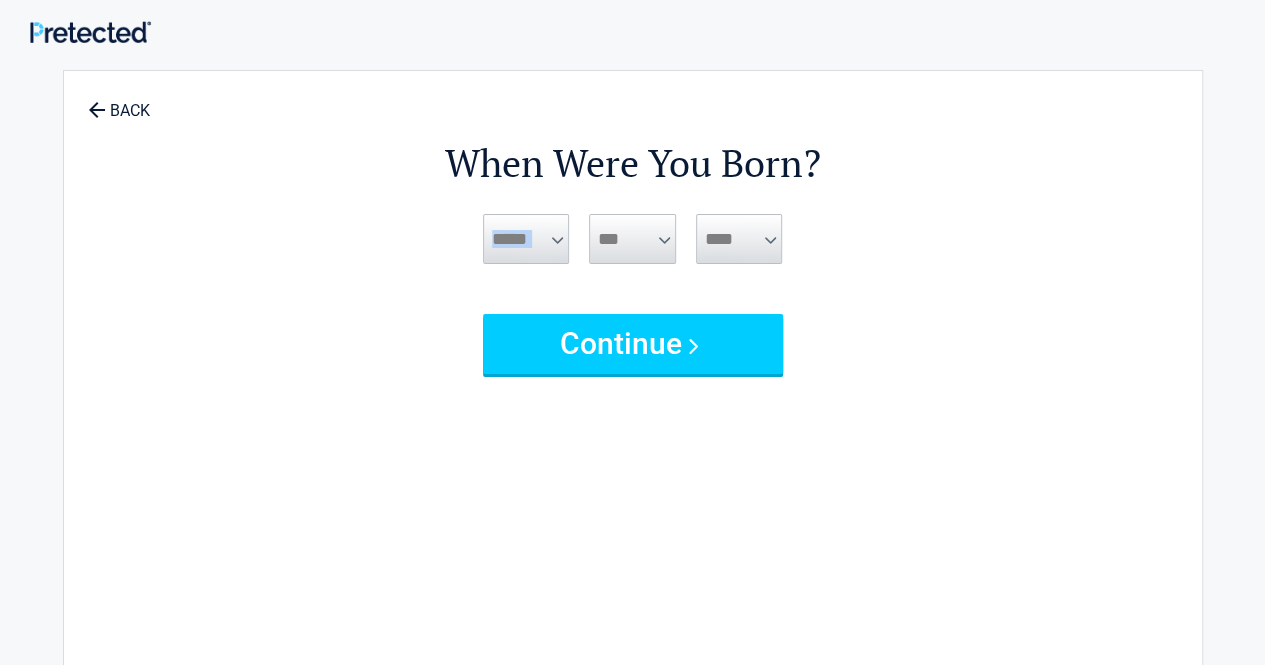 drag, startPoint x: 558, startPoint y: 239, endPoint x: 540, endPoint y: 230, distance: 20.12461 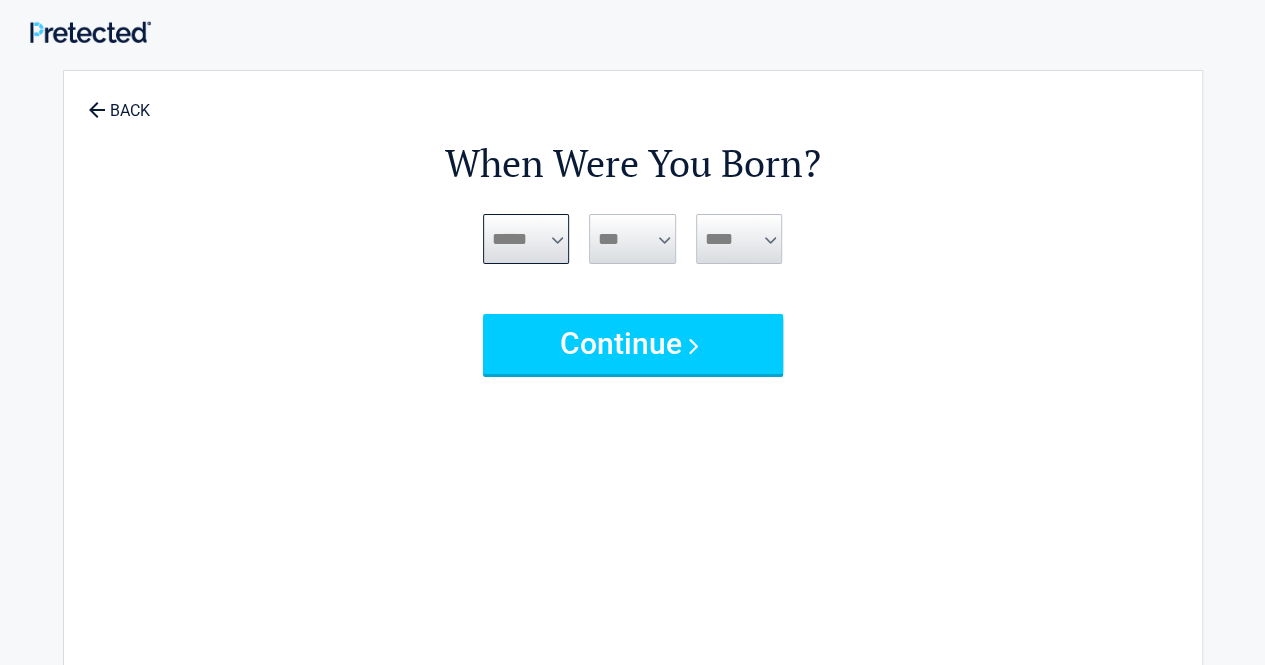 click on "*****
***
***
***
***
***
***
***
***
***
***
***
***" at bounding box center [526, 239] 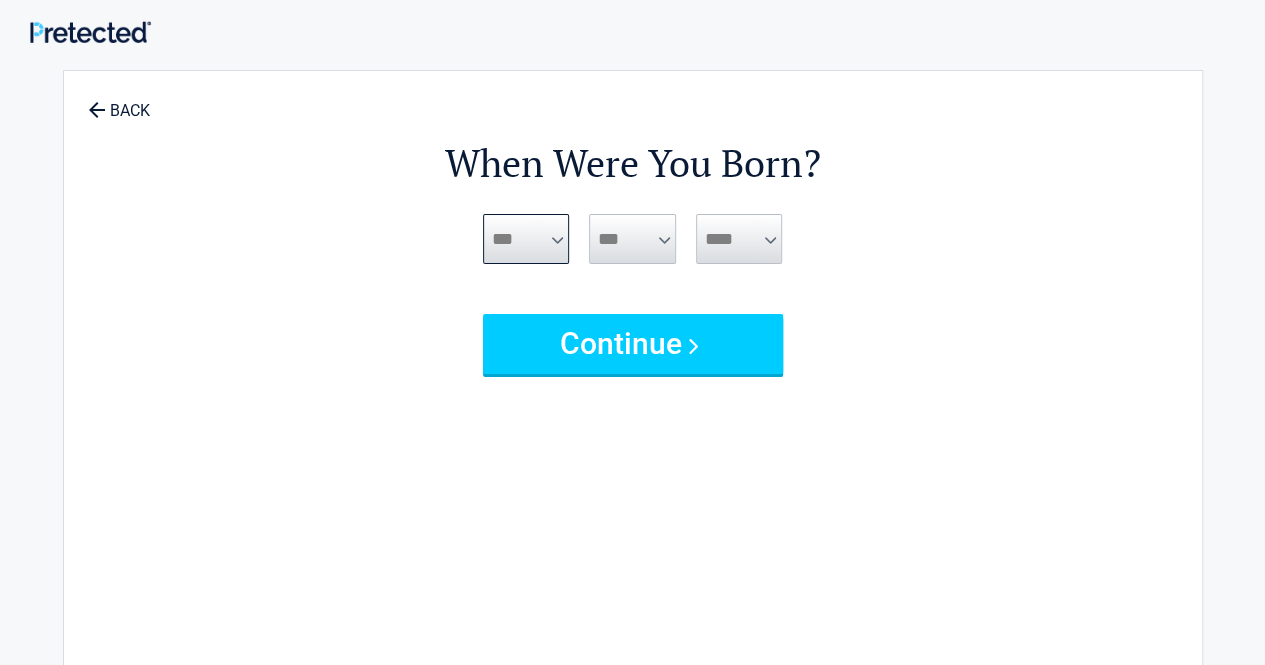 click on "*****
***
***
***
***
***
***
***
***
***
***
***
***" at bounding box center [526, 239] 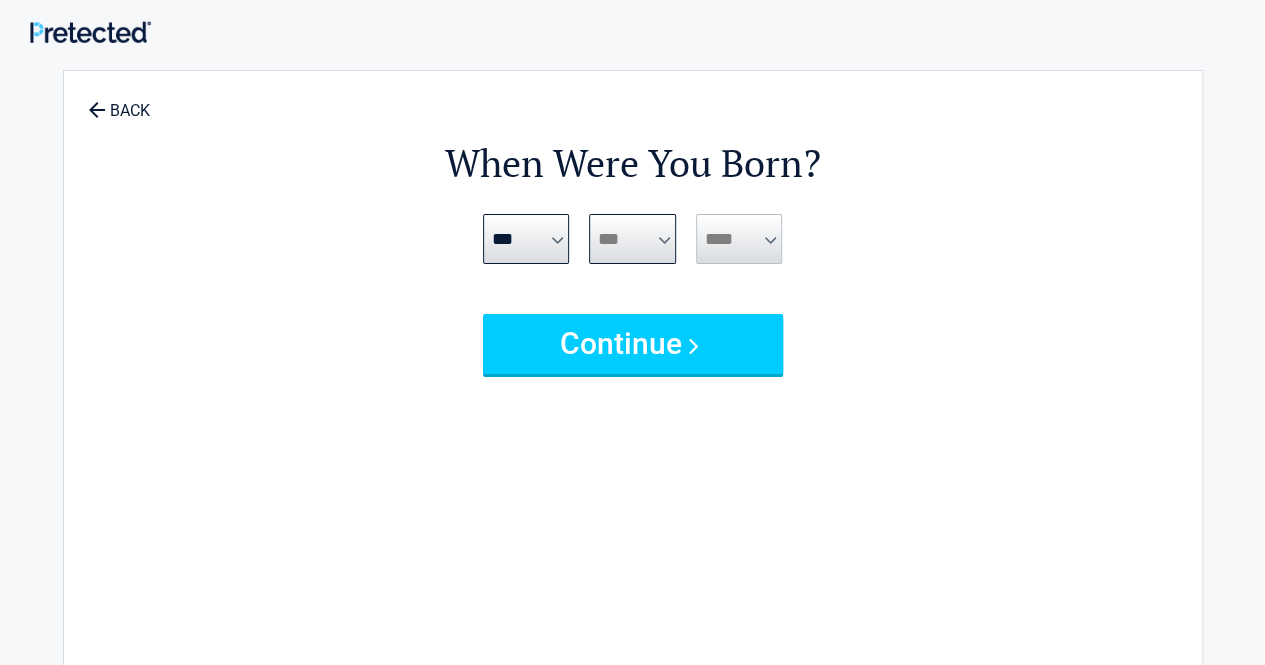 click on "*** * * * * * * * * * ** ** ** ** ** ** ** ** ** ** ** ** ** ** ** ** ** ** ** ** **" at bounding box center [632, 239] 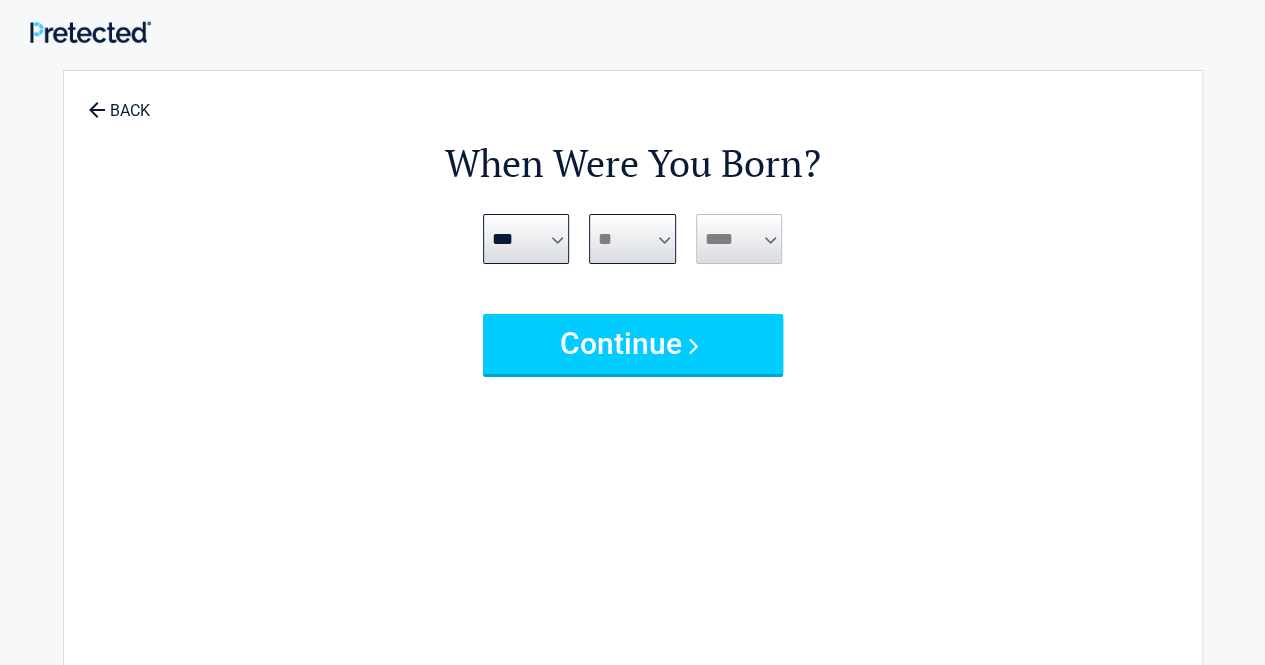 click on "*** * * * * * * * * * ** ** ** ** ** ** ** ** ** ** ** ** ** ** ** ** ** ** ** ** **" at bounding box center [632, 239] 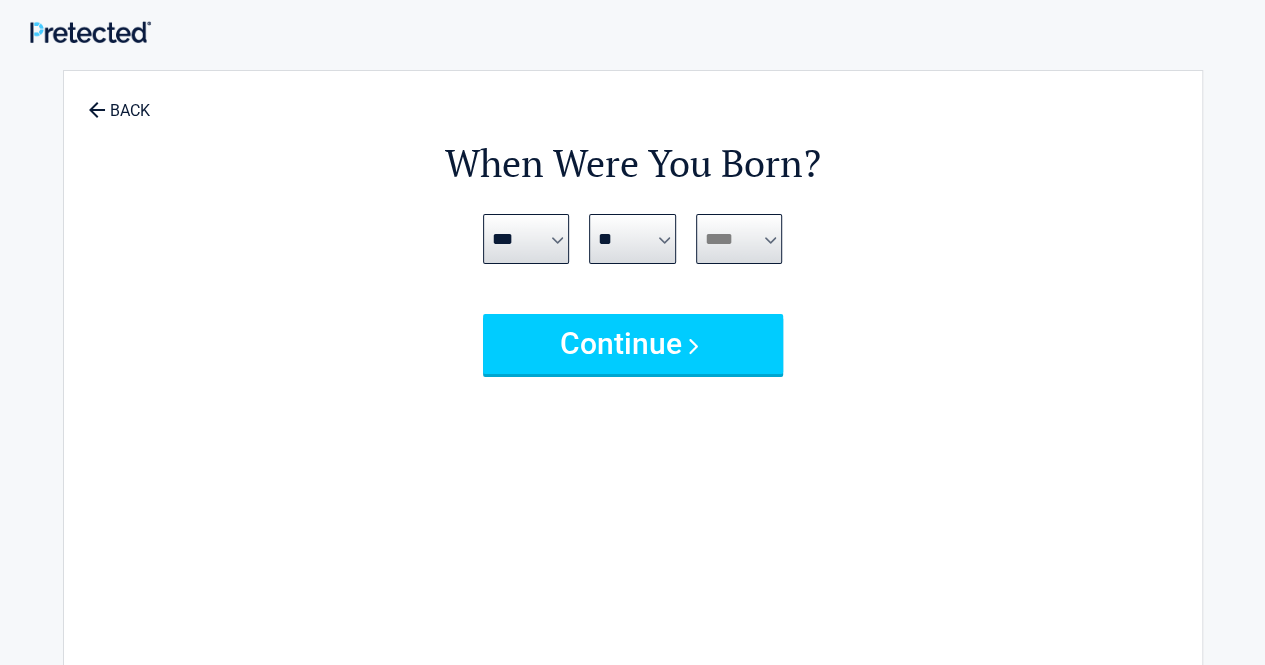 click on "****
****
****
****
****
****
****
****
****
****
****
****
****
****
****
****
****
****
****
****
****
****
****
****
****
****
****
****
****
****
****
****
****
****
****
****
****
****
****
****
****
****
****
****
****
****
****
****
****
****
****
****
****
****
****
****
****
****
****
****
****
****
****
****" at bounding box center (739, 239) 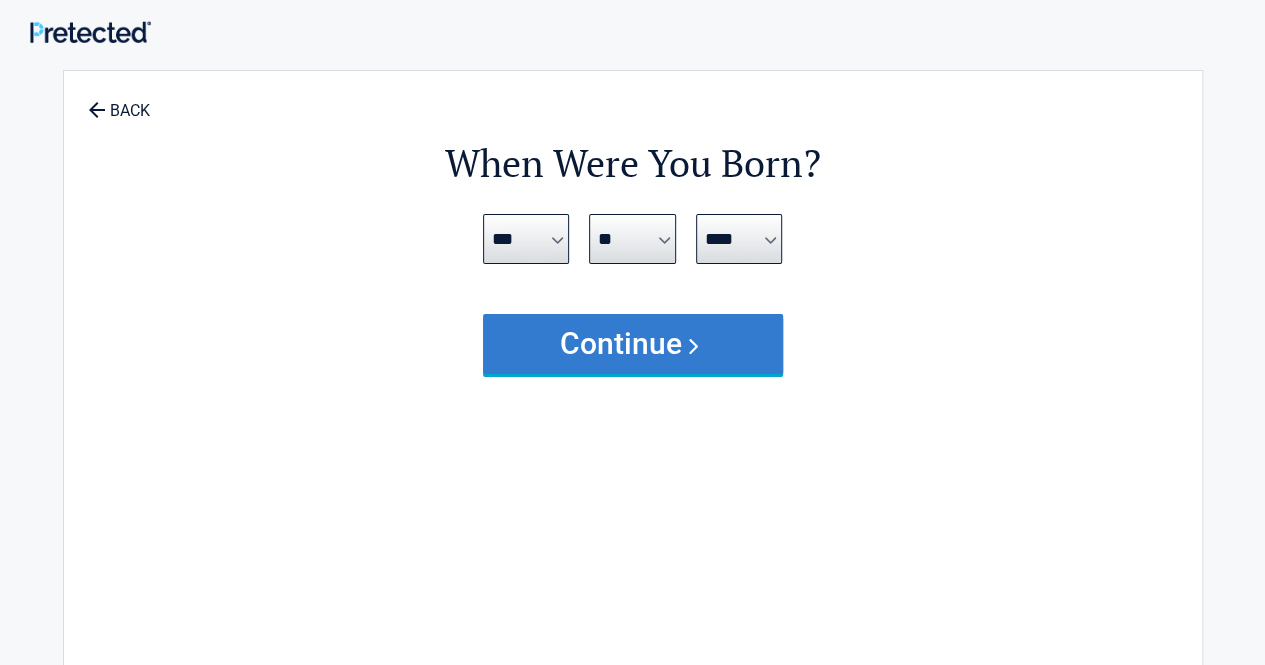 click on "Continue" at bounding box center [633, 344] 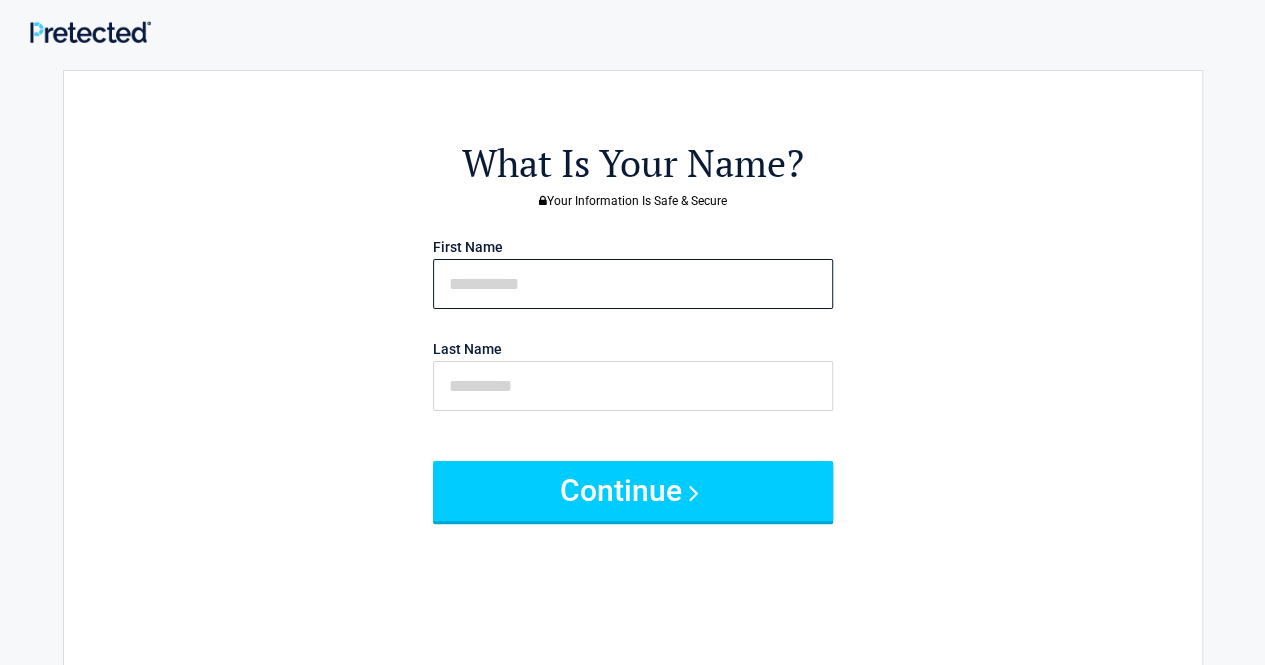 click at bounding box center (633, 284) 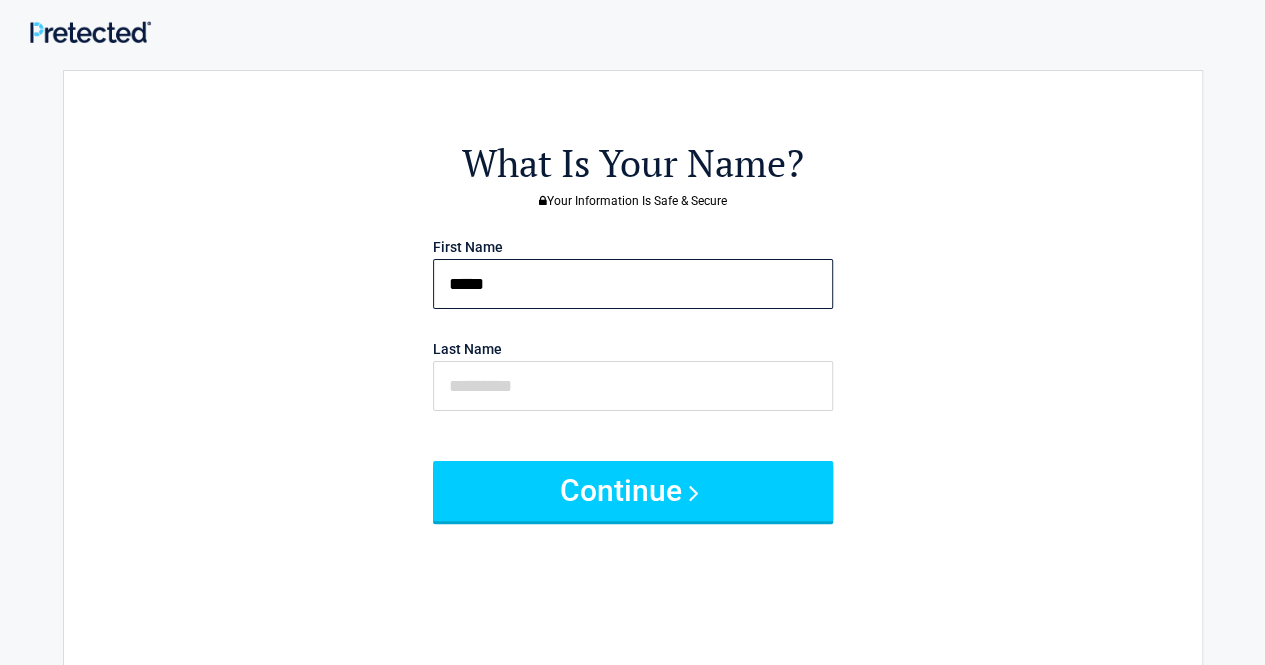 type on "*****" 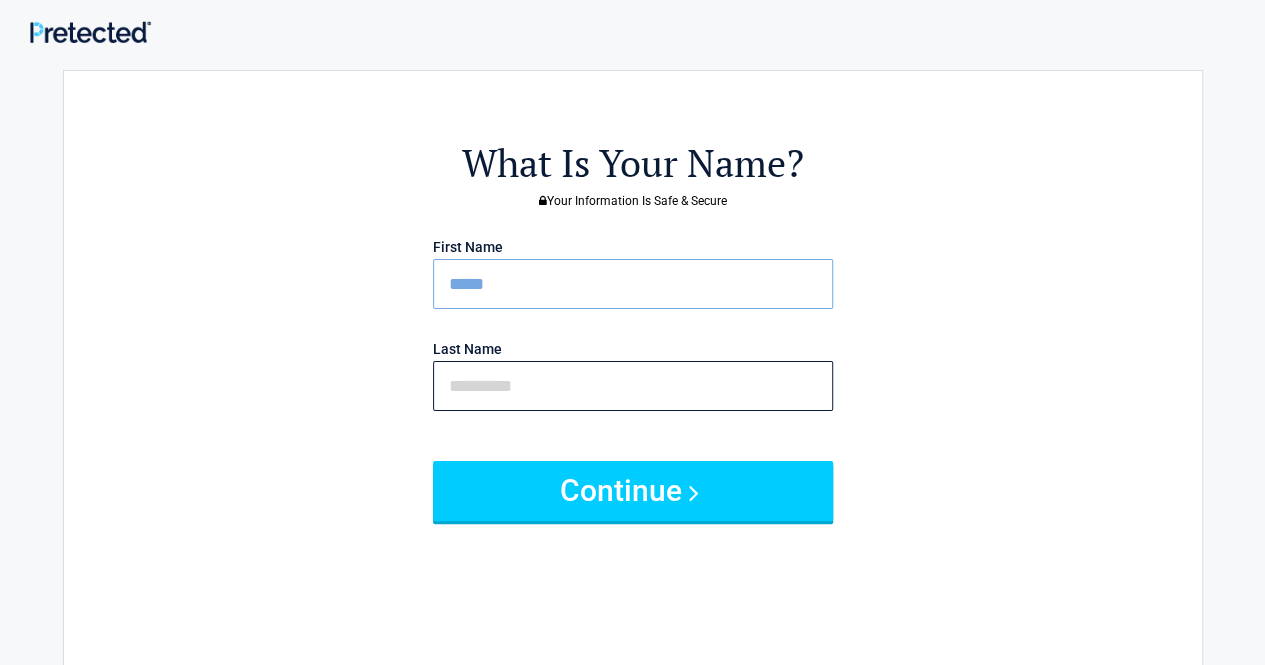 click at bounding box center [633, 386] 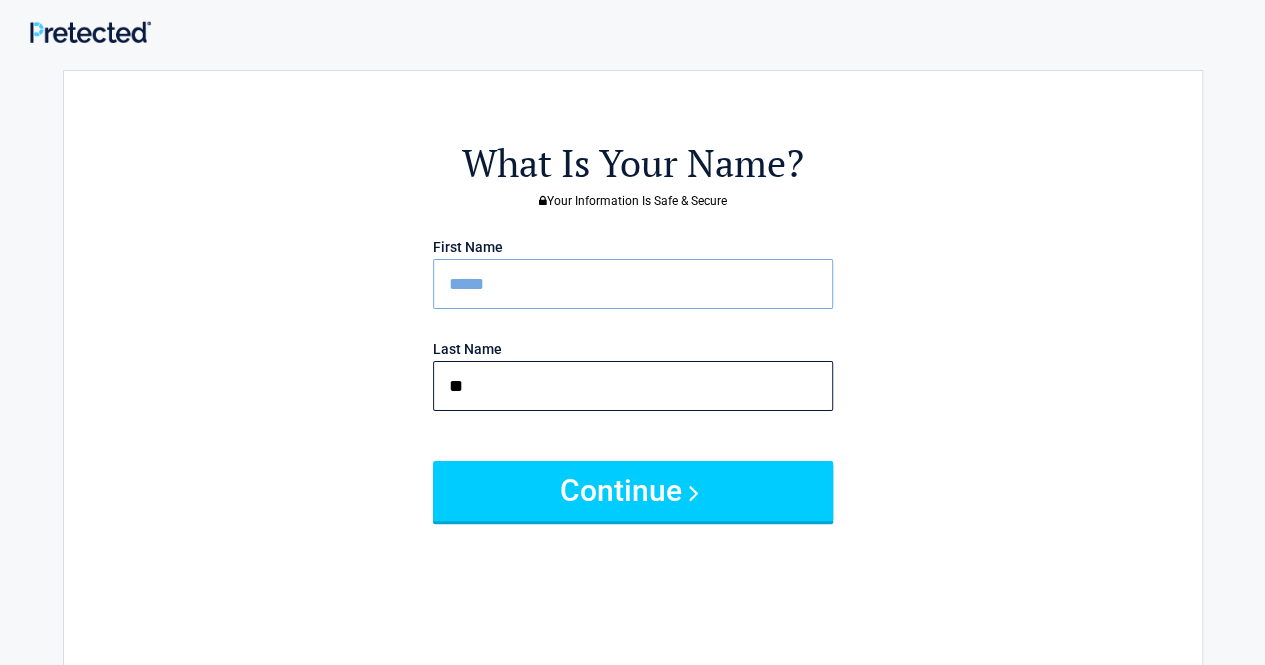 type on "*" 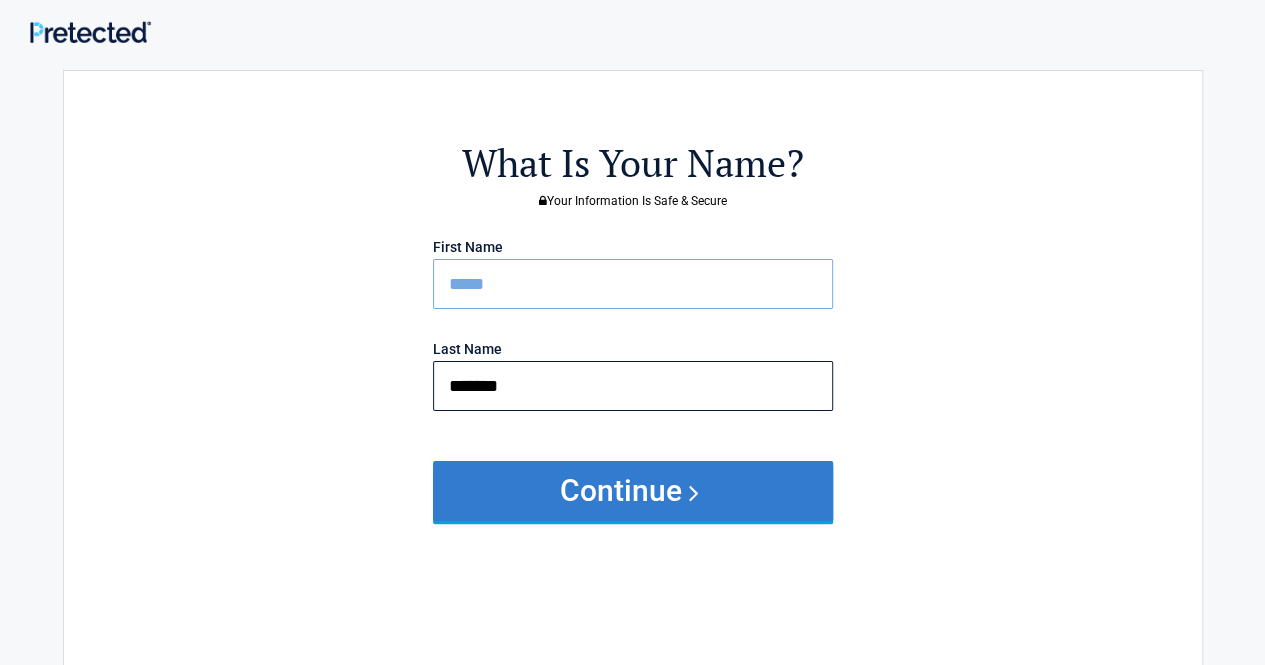 type on "*******" 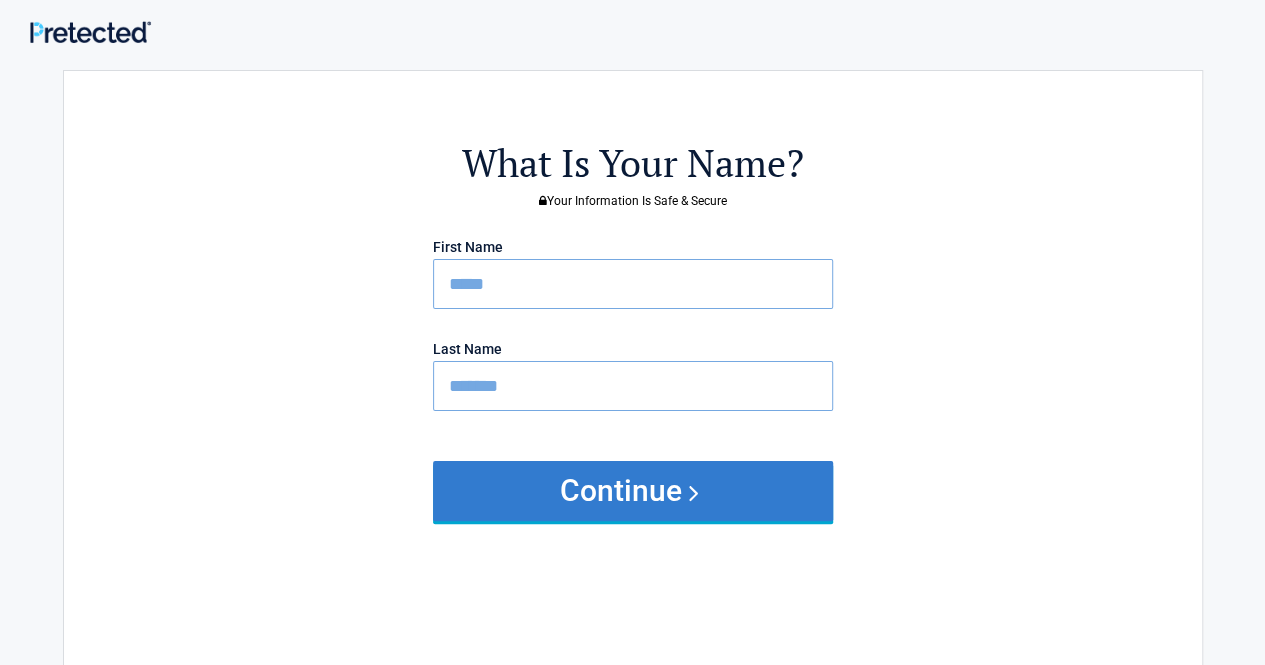 click on "Continue" at bounding box center (633, 491) 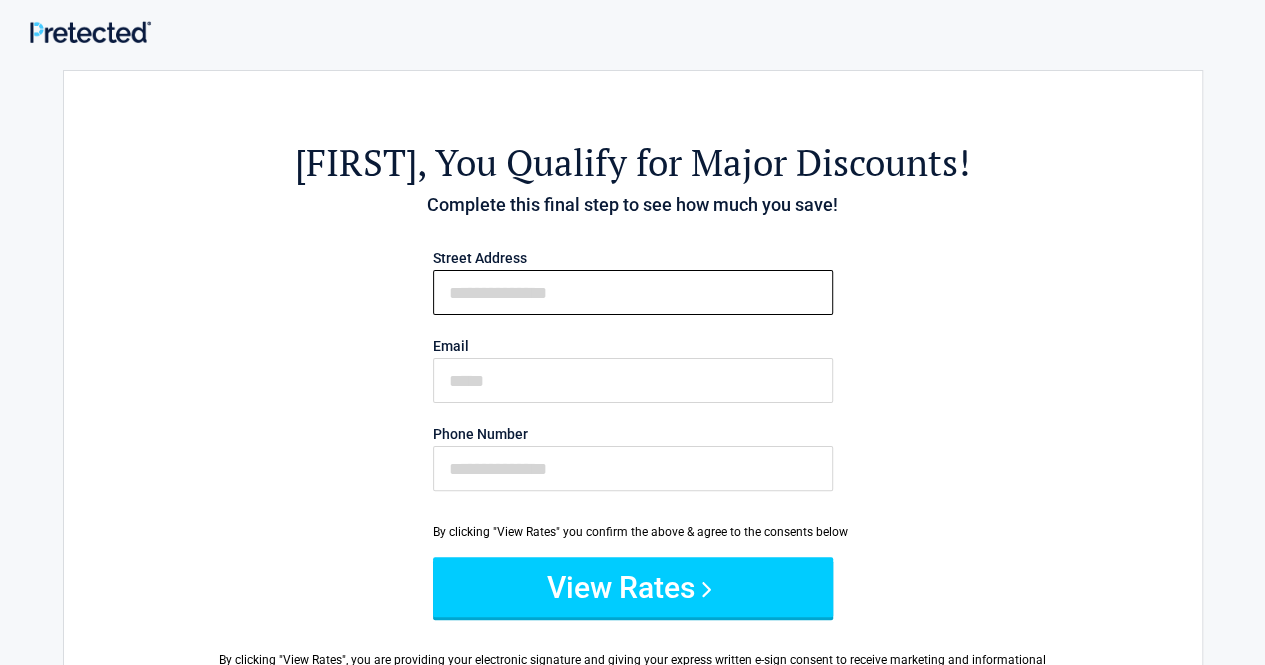 click on "First Name" at bounding box center (633, 292) 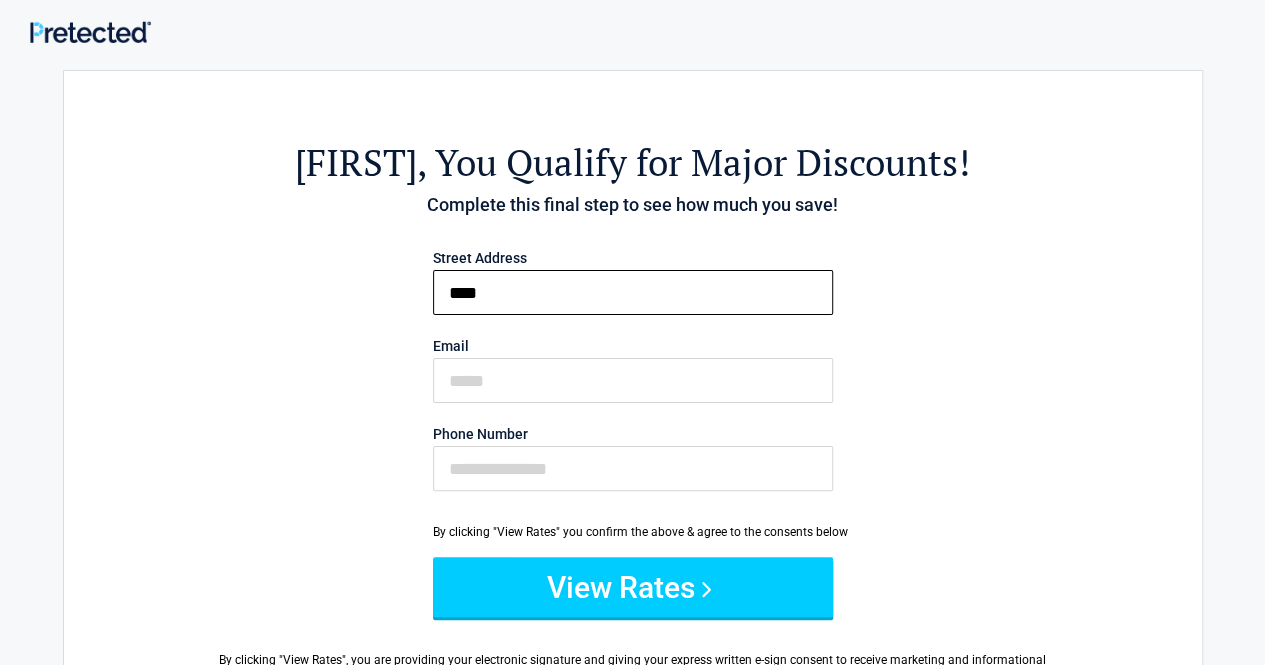 type on "****" 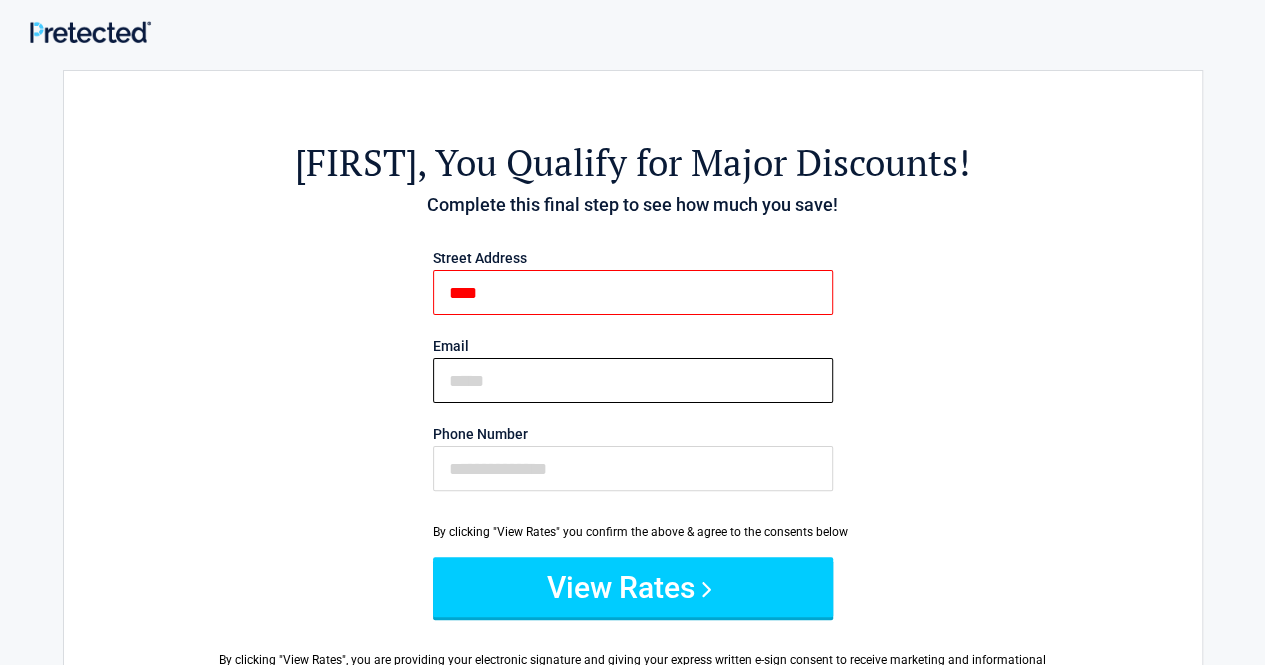 click on "Email" at bounding box center (633, 380) 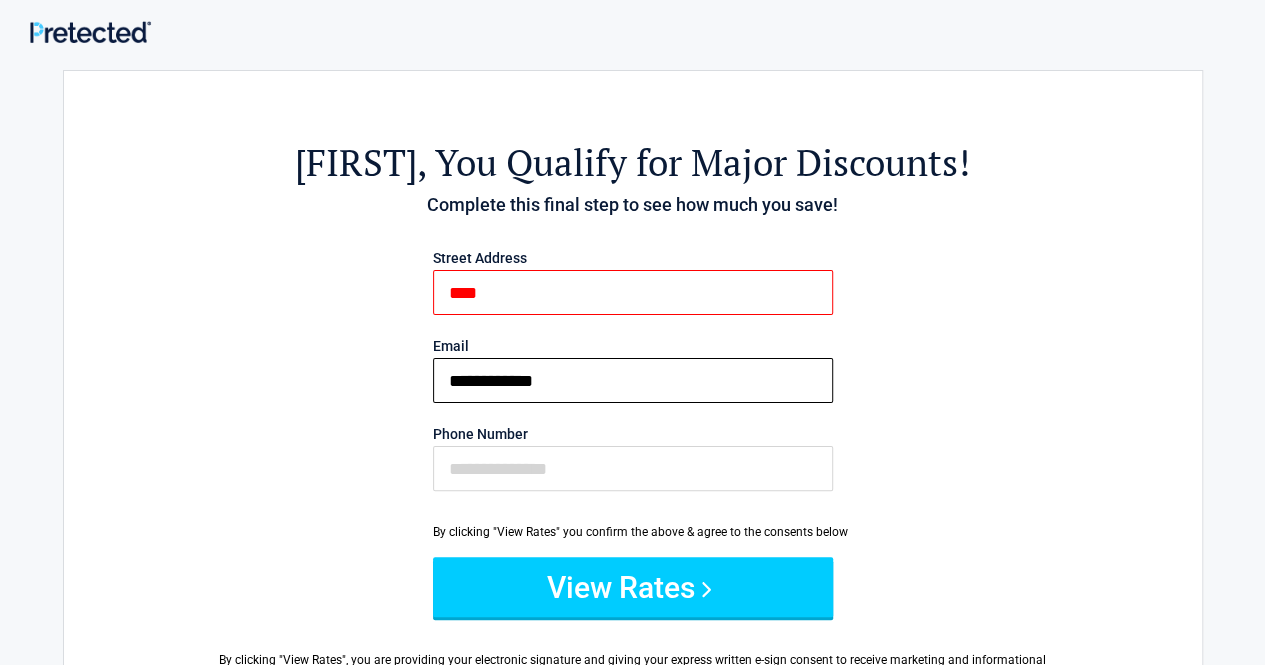 type on "**********" 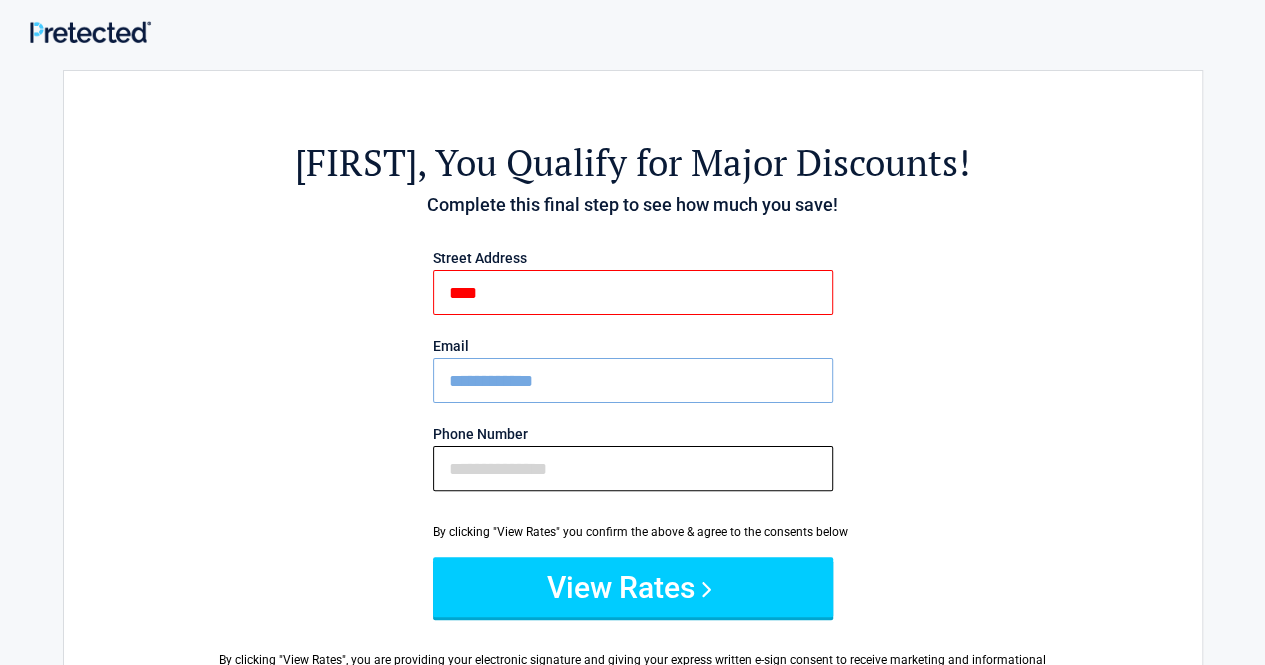 click on "Phone Number" at bounding box center [633, 468] 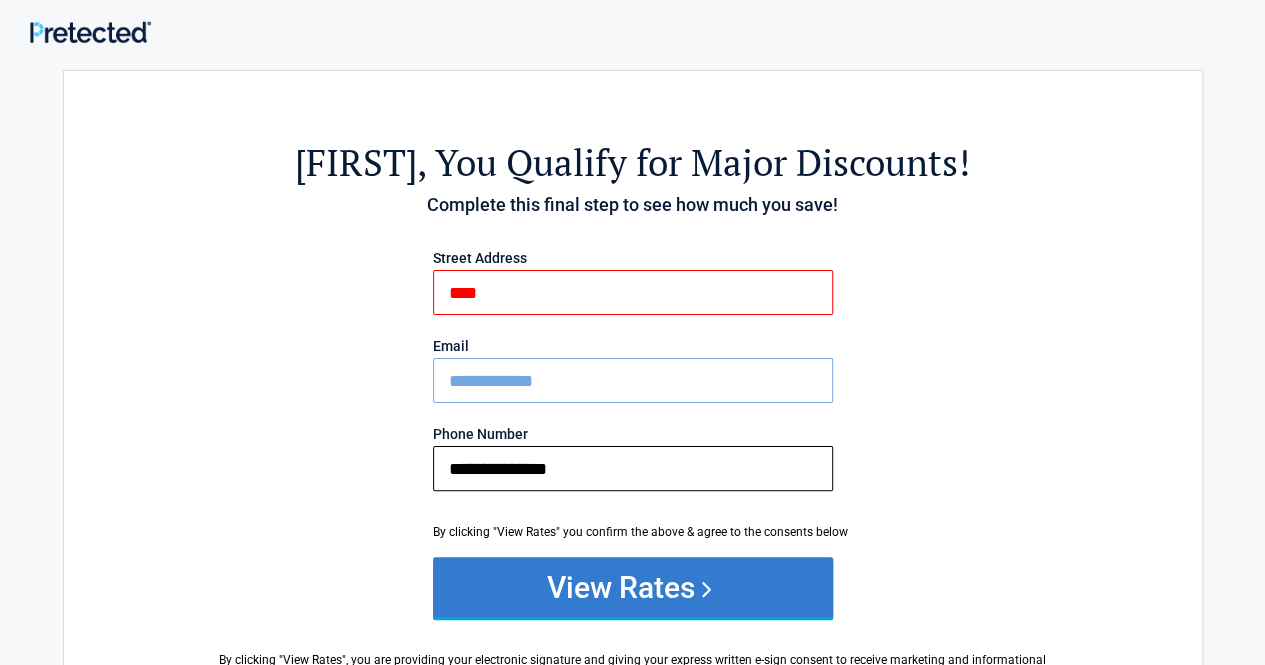 type on "**********" 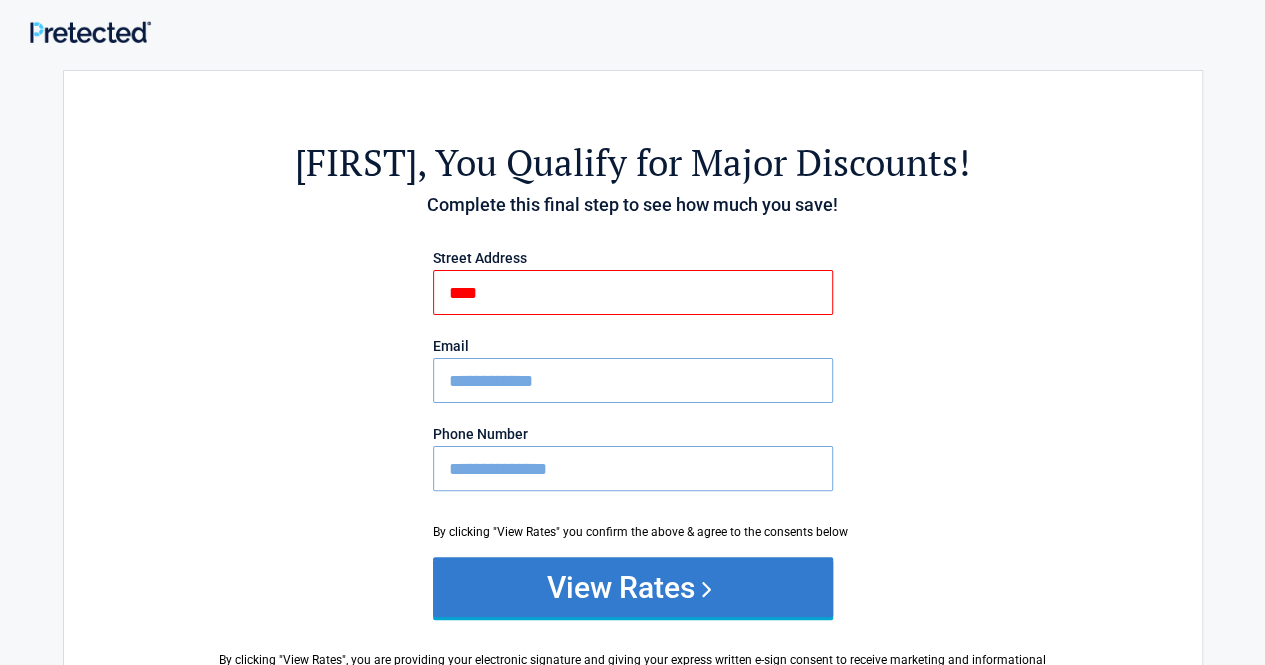click on "View Rates" at bounding box center (633, 587) 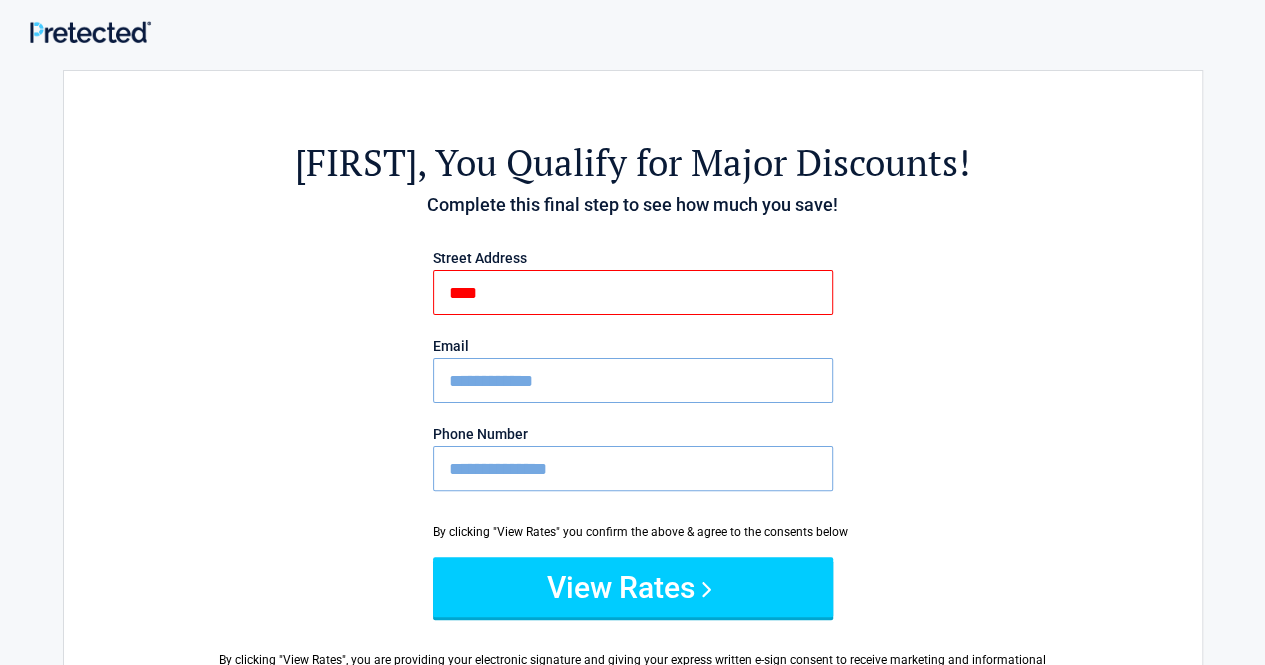 click on "****" at bounding box center (633, 292) 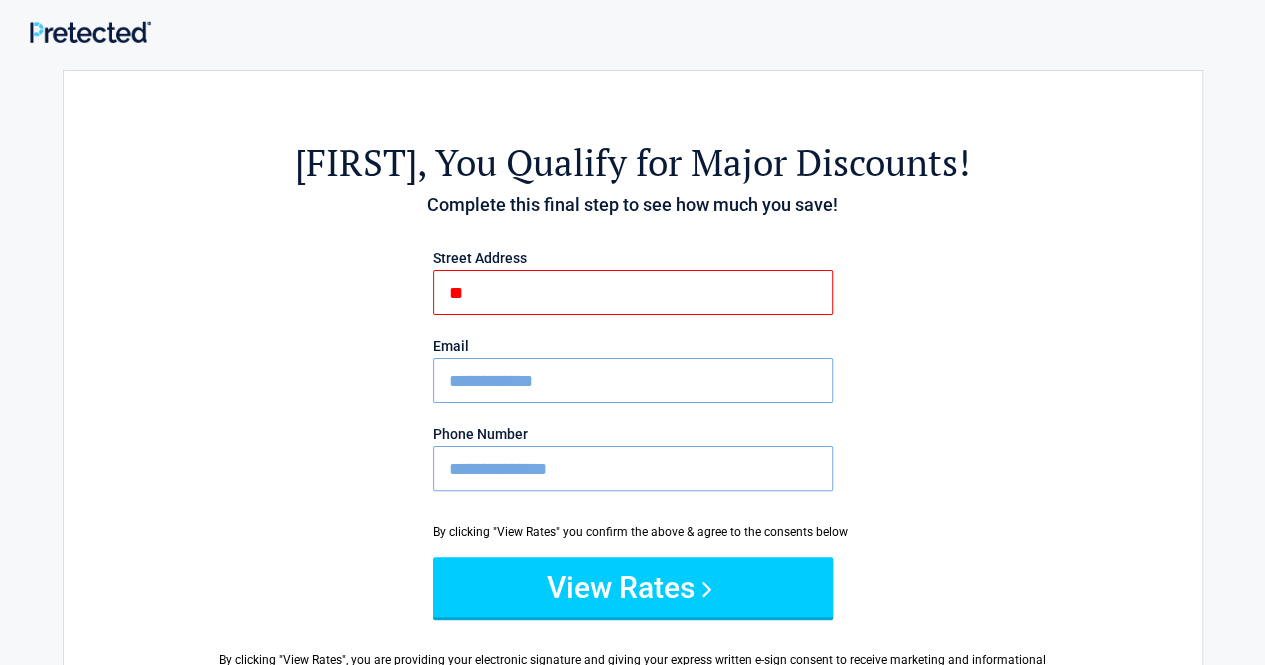 type on "*" 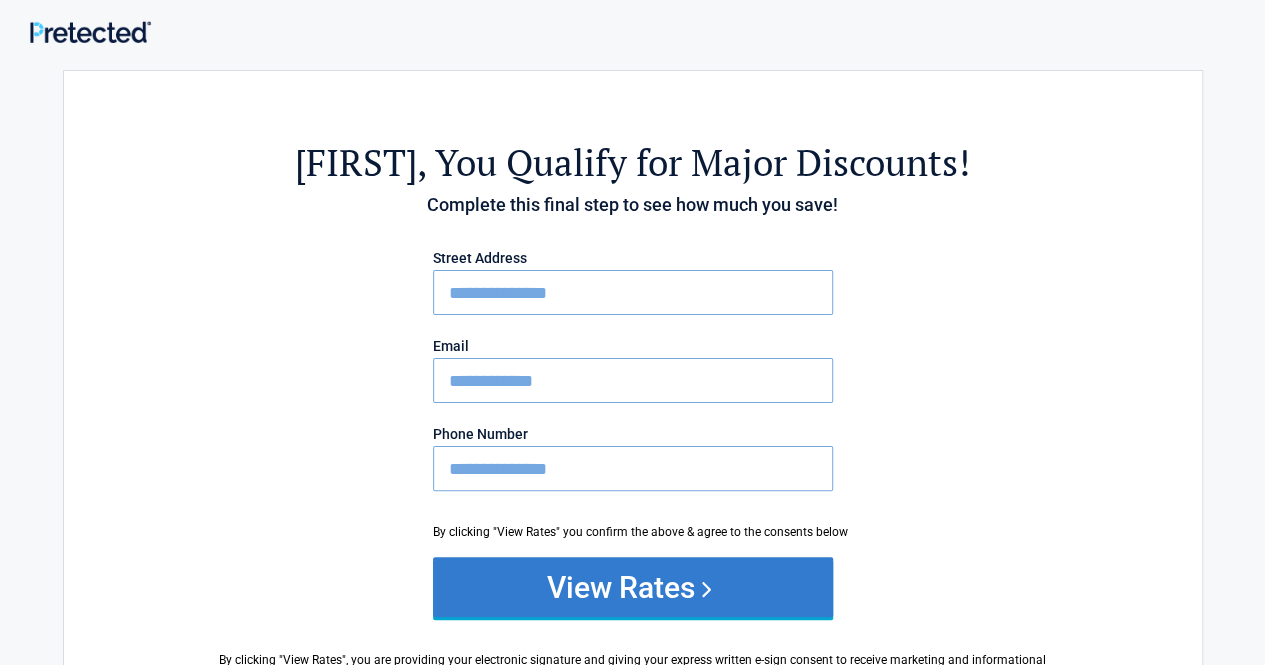 type on "**********" 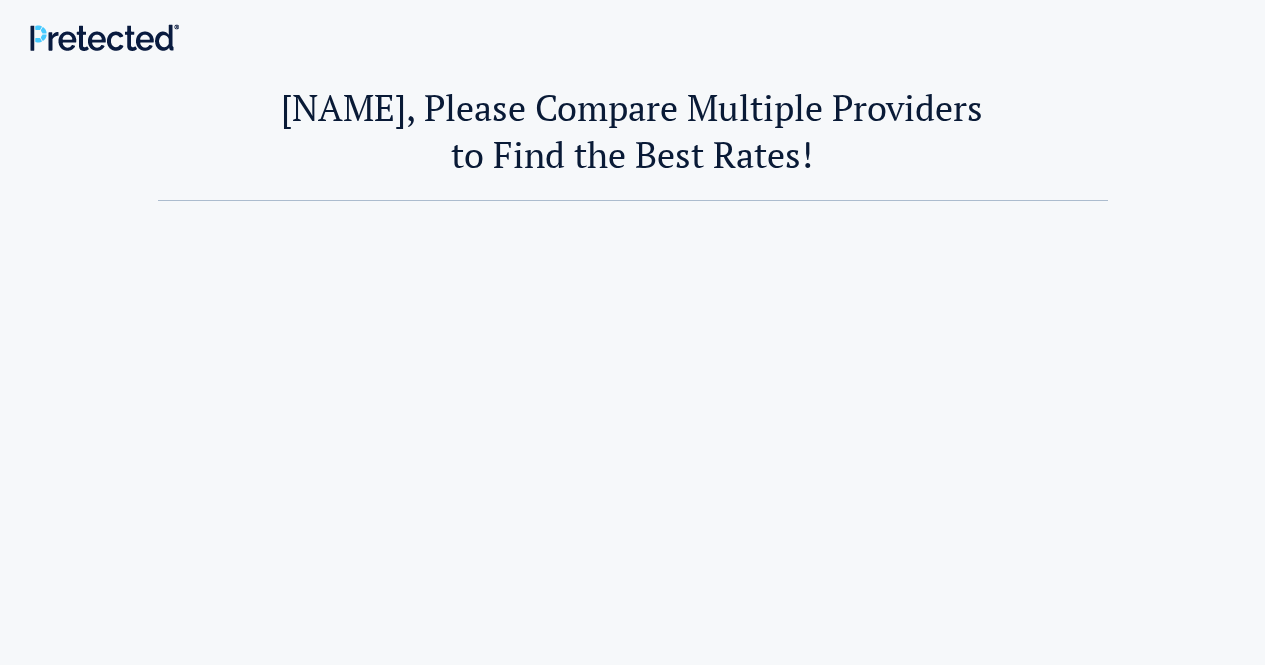 scroll, scrollTop: 0, scrollLeft: 0, axis: both 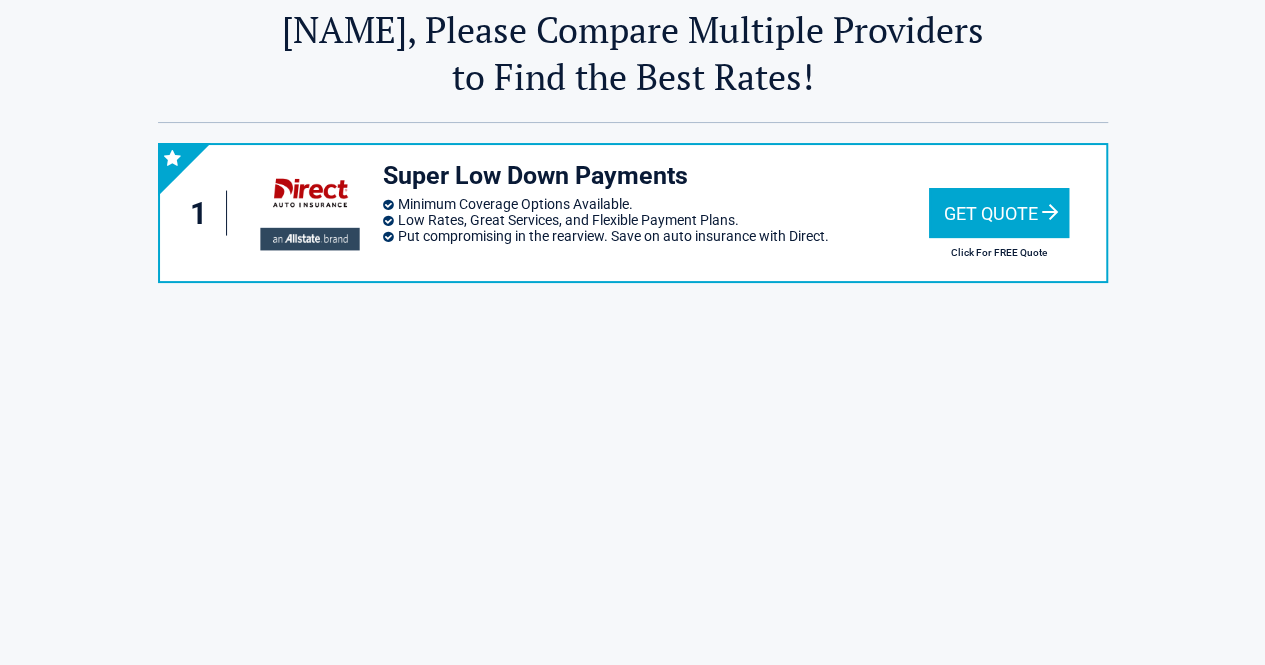 click on "Get Quote" at bounding box center (999, 213) 